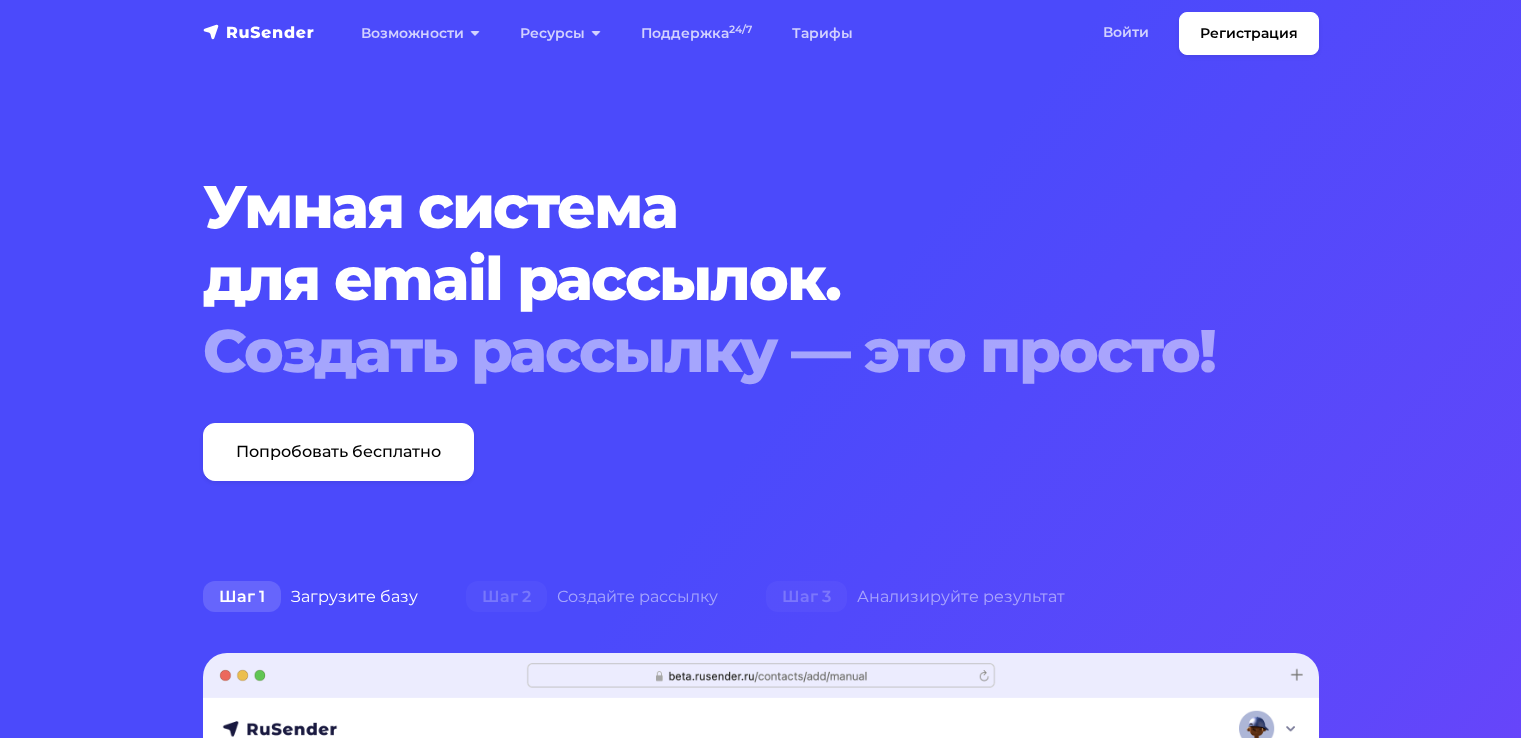 scroll, scrollTop: 0, scrollLeft: 0, axis: both 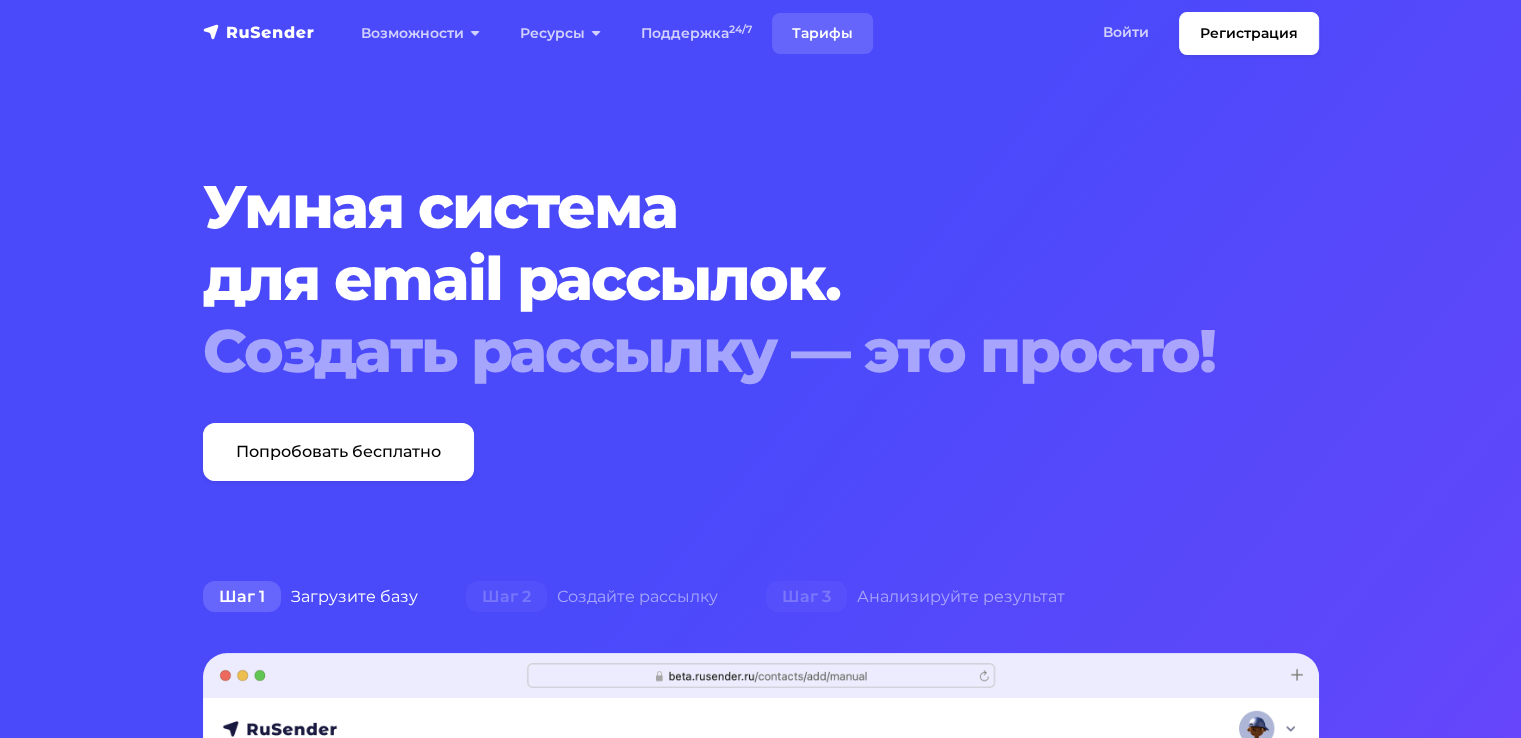 click on "Тарифы" at bounding box center (822, 33) 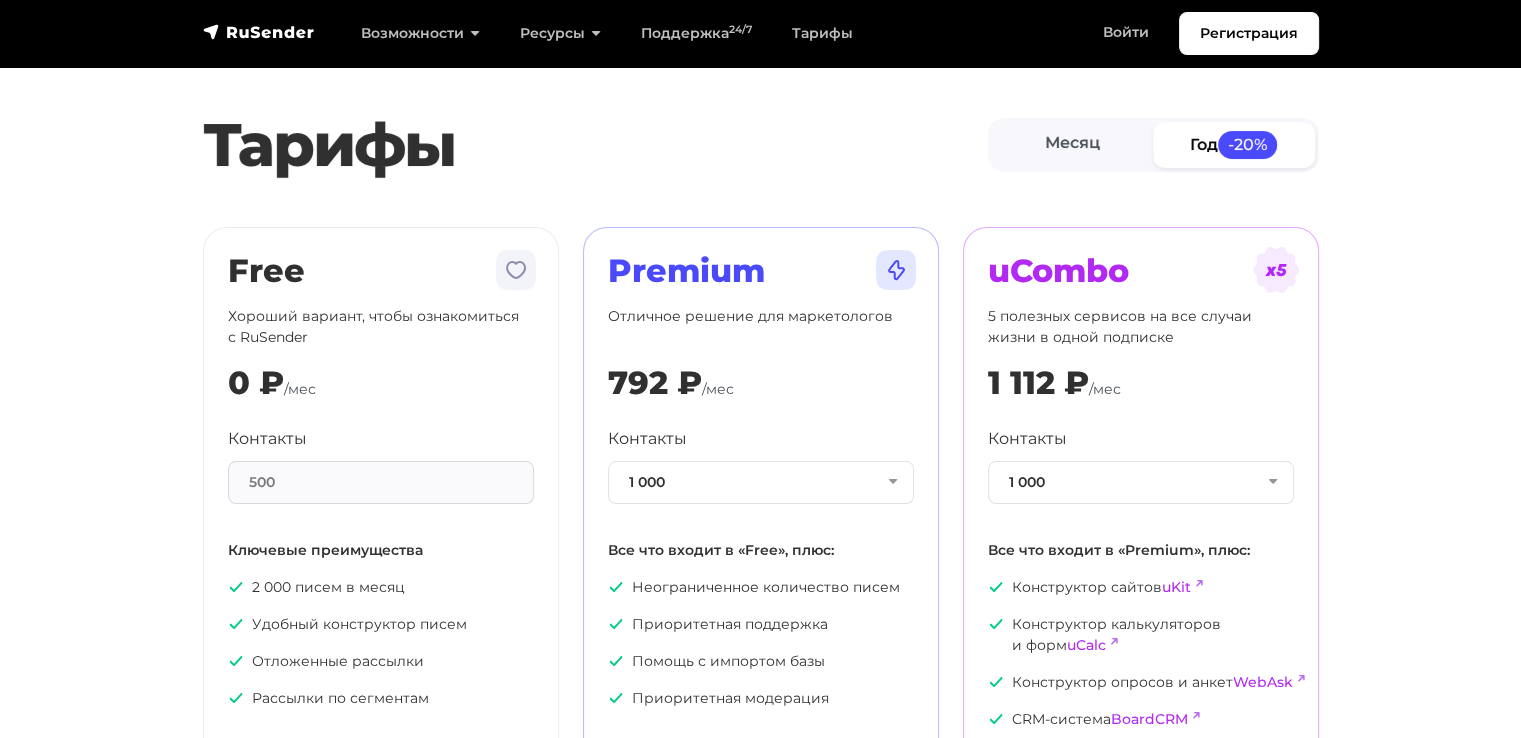 scroll, scrollTop: 100, scrollLeft: 0, axis: vertical 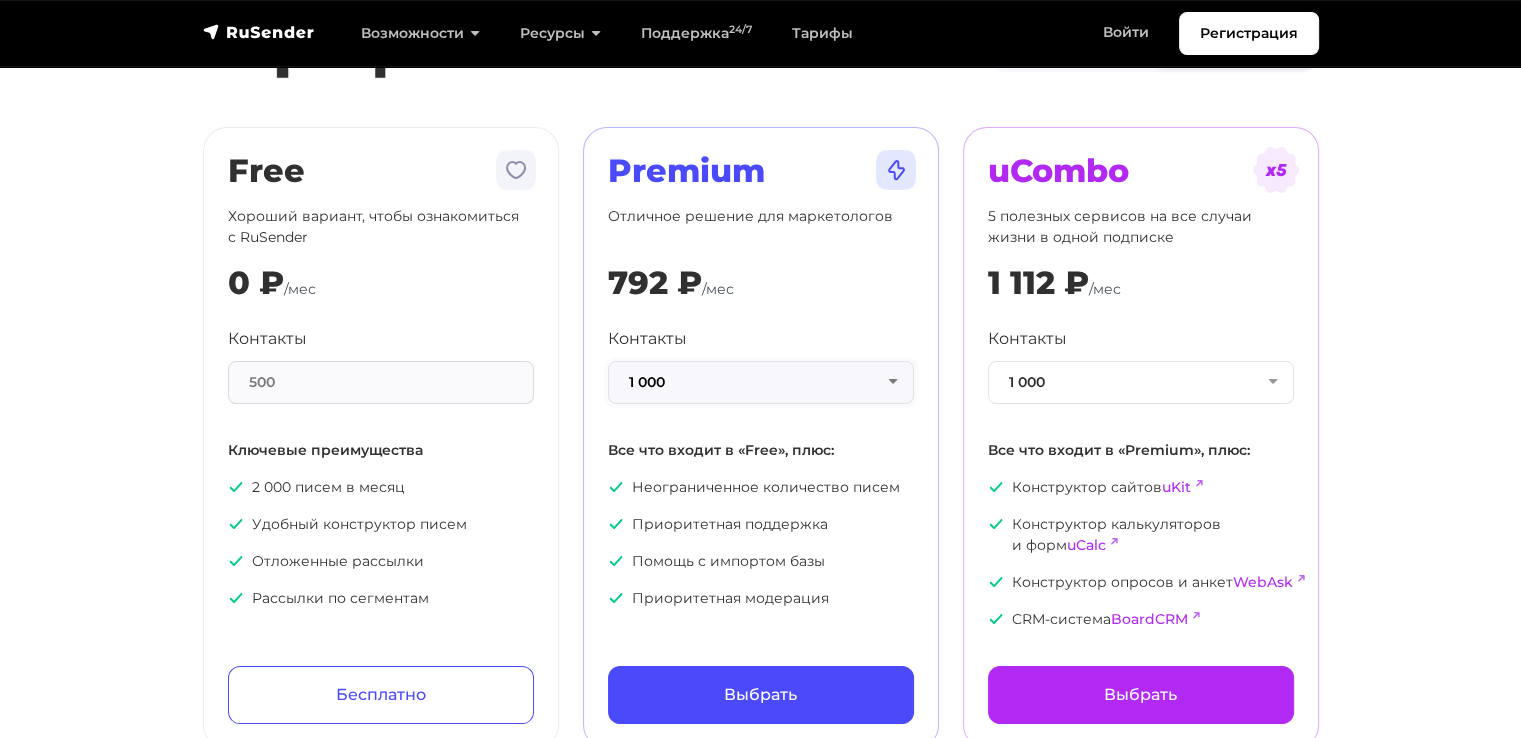 click on "1 000" at bounding box center [761, 382] 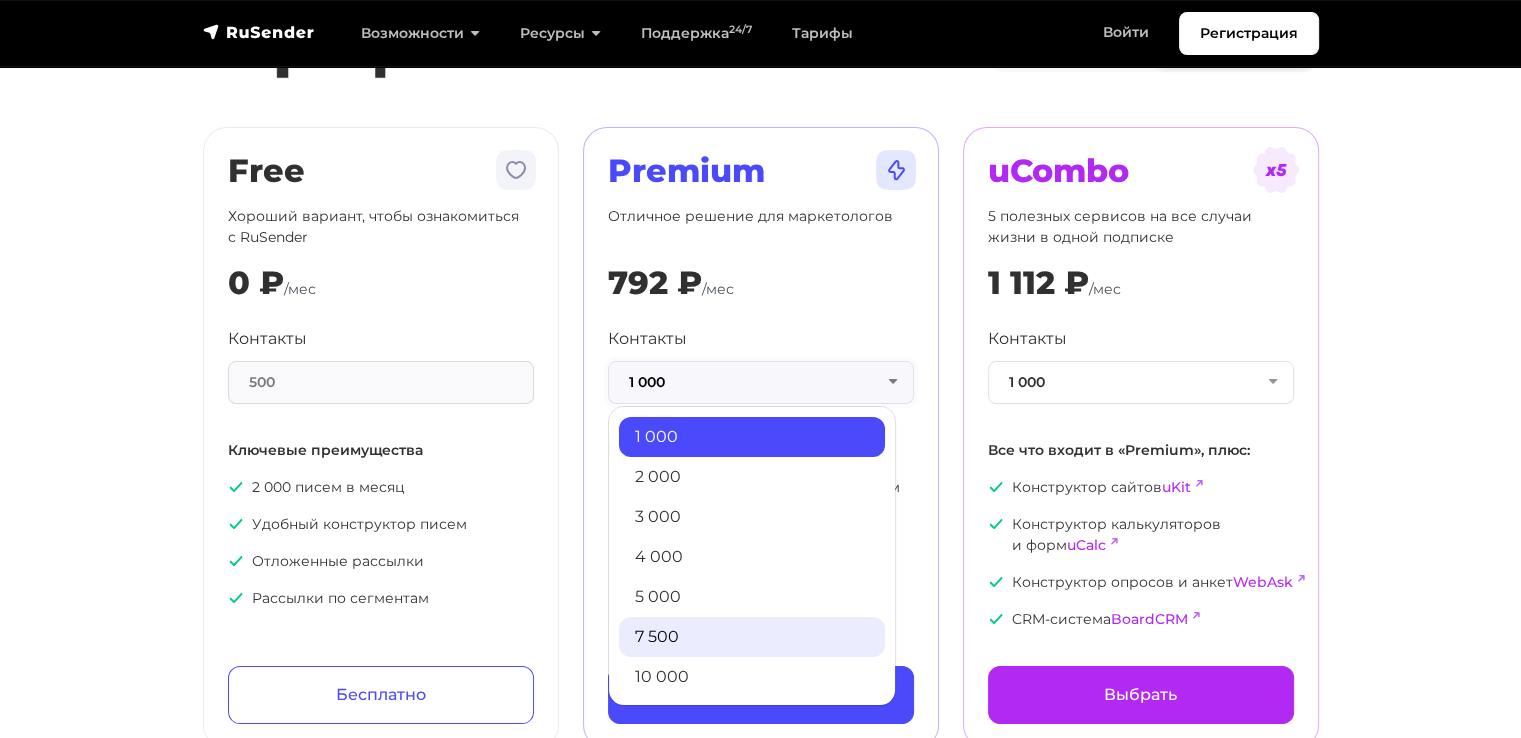 scroll, scrollTop: 200, scrollLeft: 0, axis: vertical 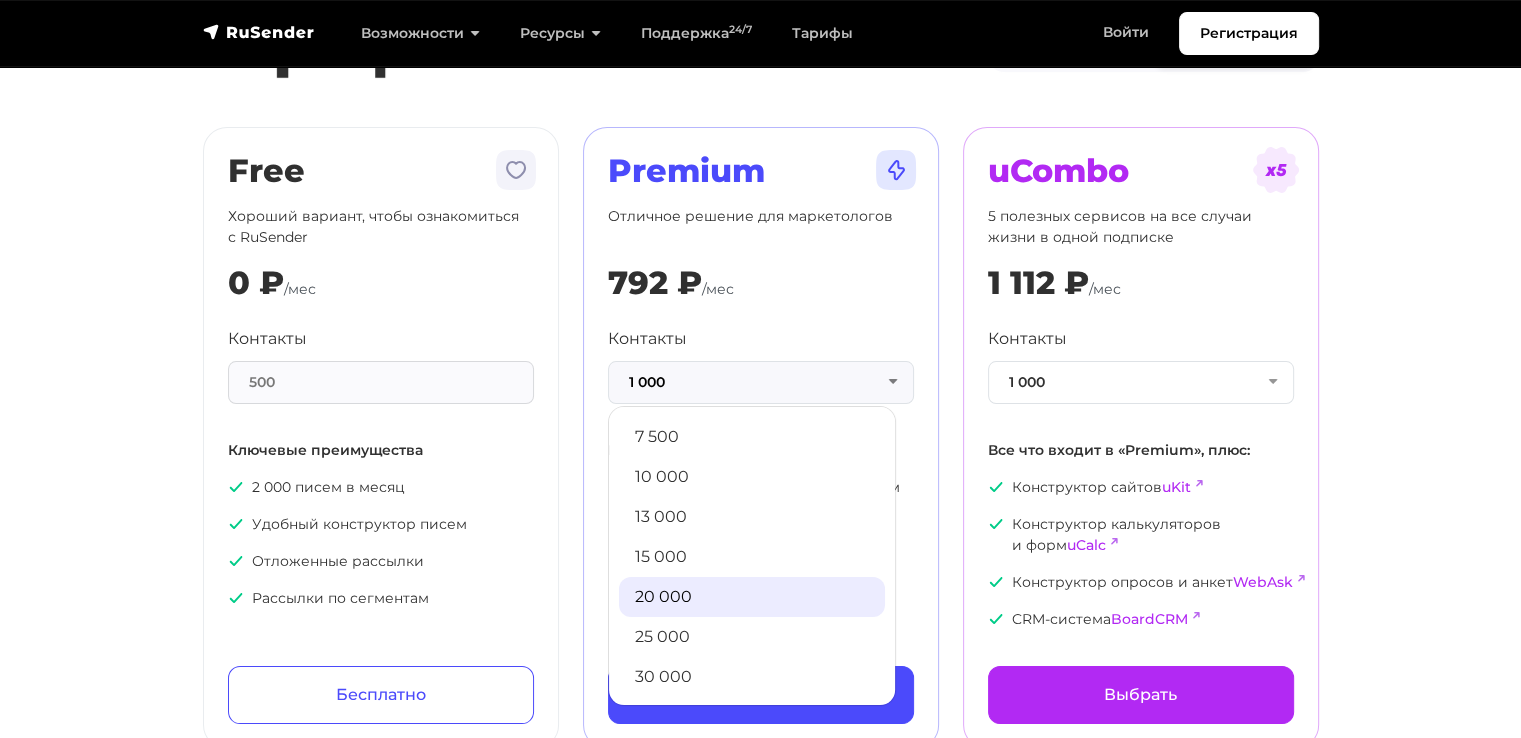 click on "20 000" at bounding box center (752, 237) 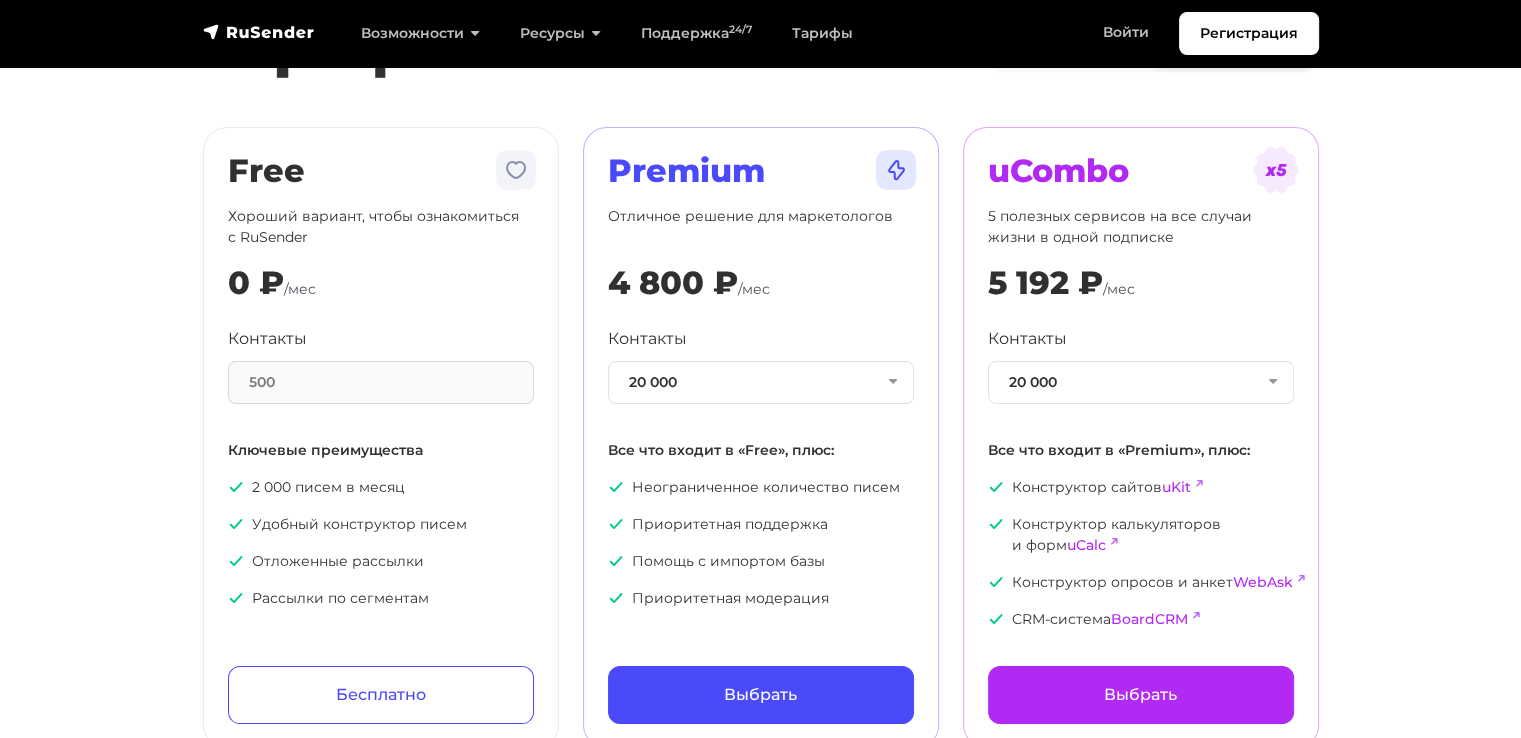 scroll, scrollTop: 0, scrollLeft: 0, axis: both 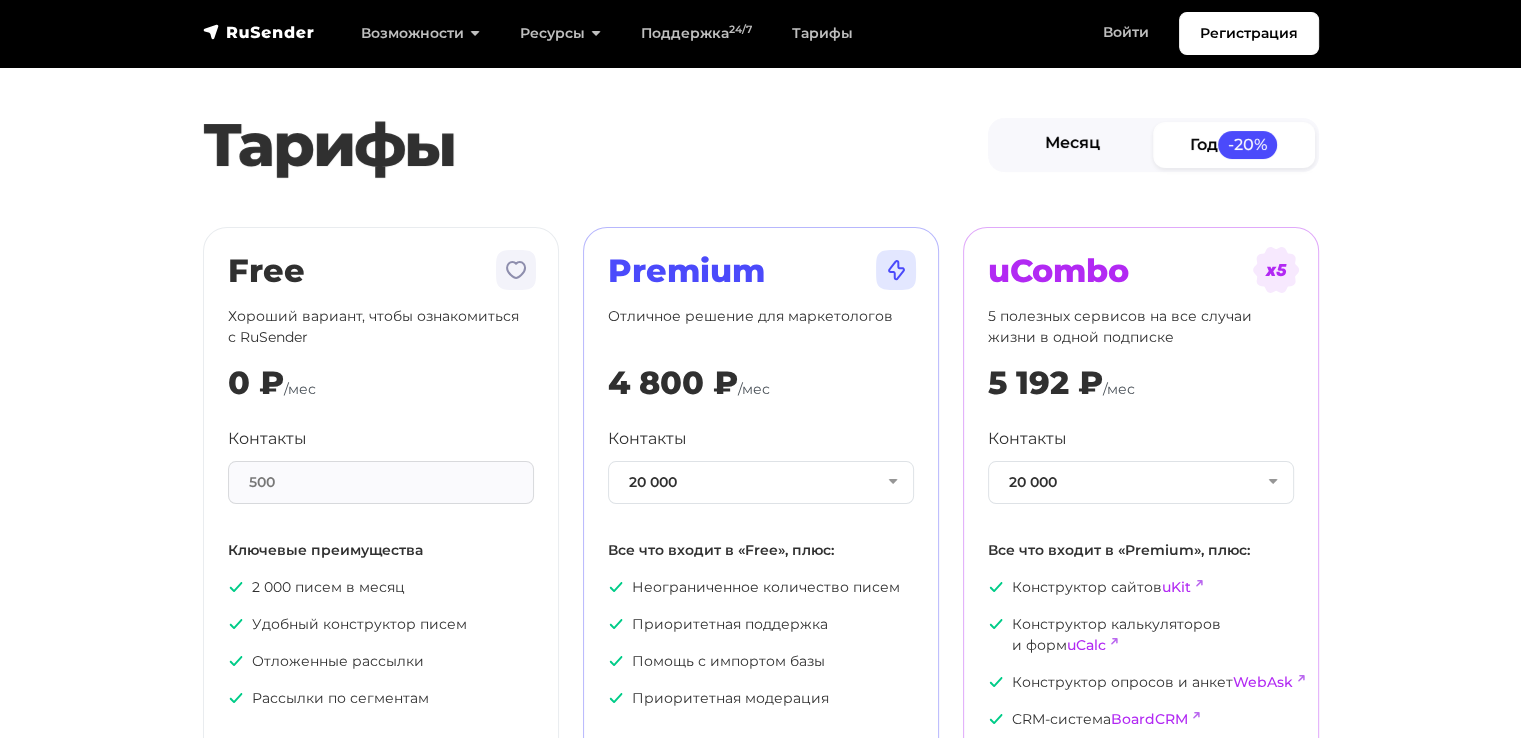 click on "Месяц" at bounding box center (1073, 144) 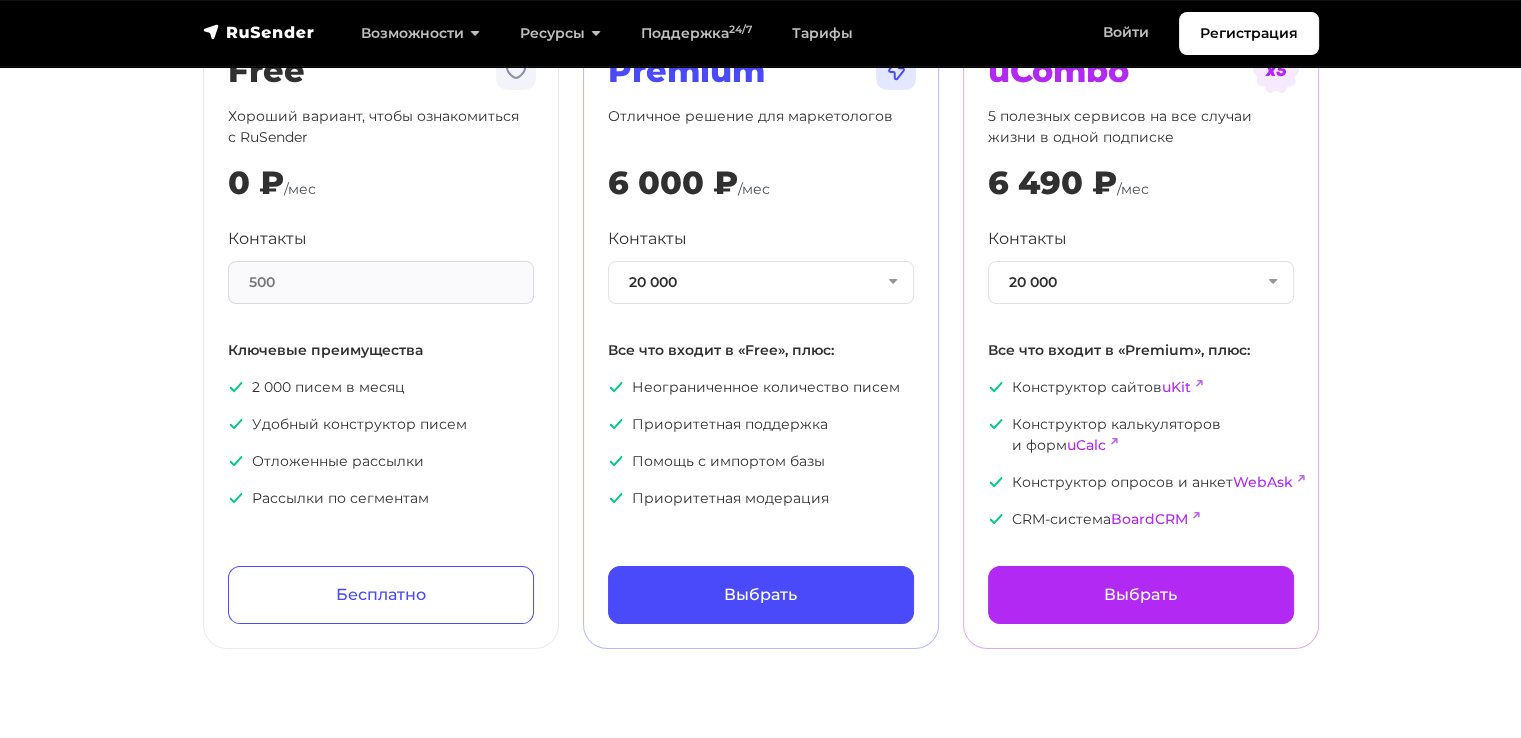scroll, scrollTop: 100, scrollLeft: 0, axis: vertical 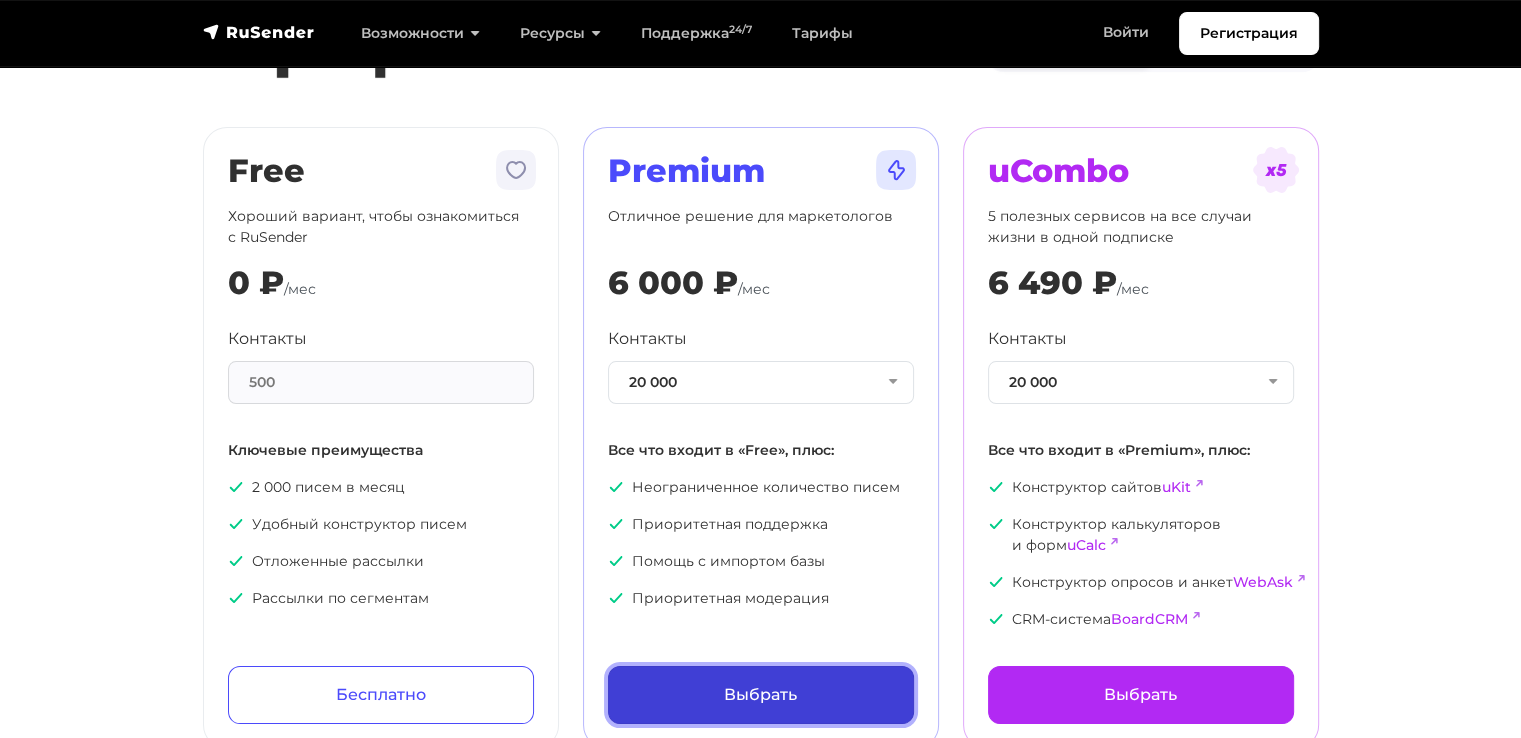 click on "Выбрать" at bounding box center (761, 695) 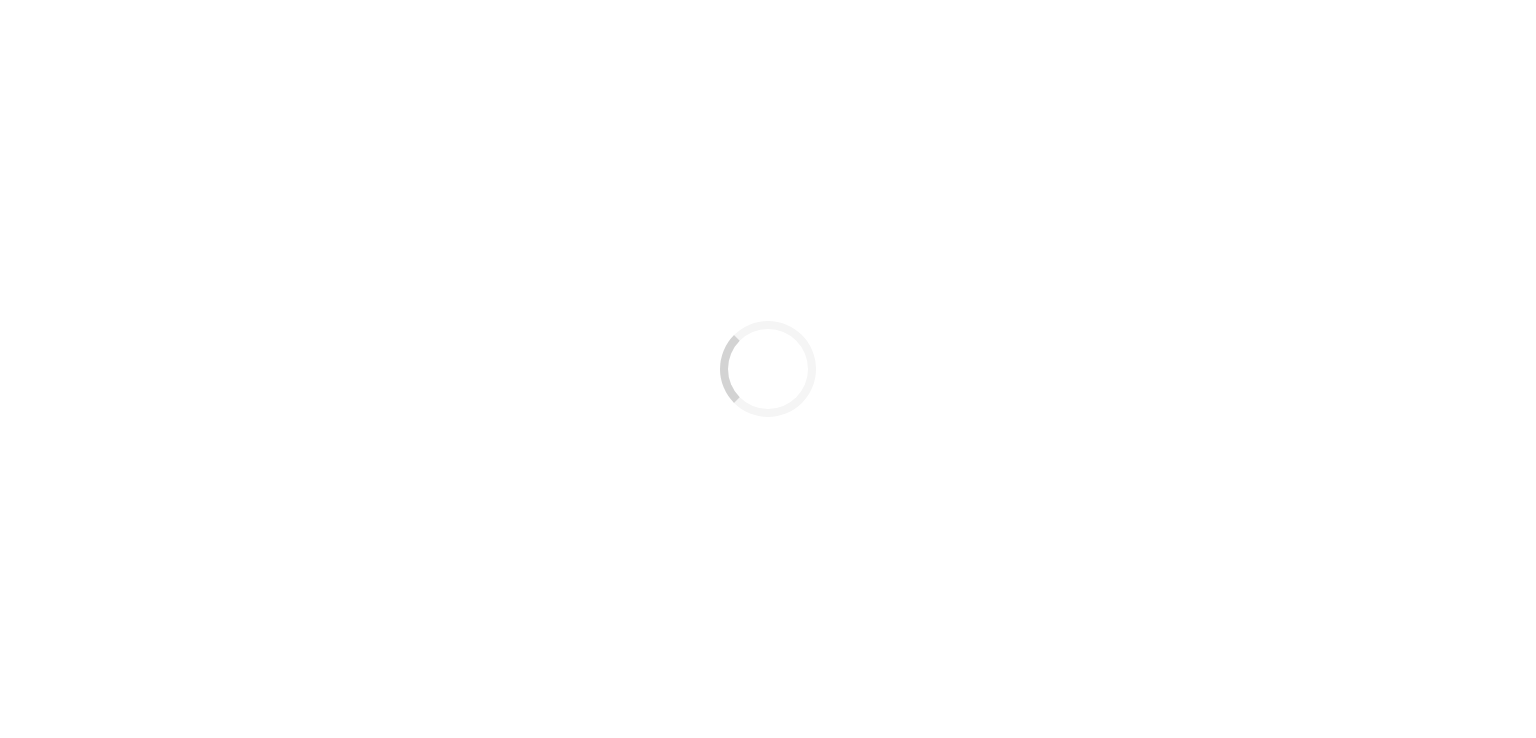 scroll, scrollTop: 0, scrollLeft: 0, axis: both 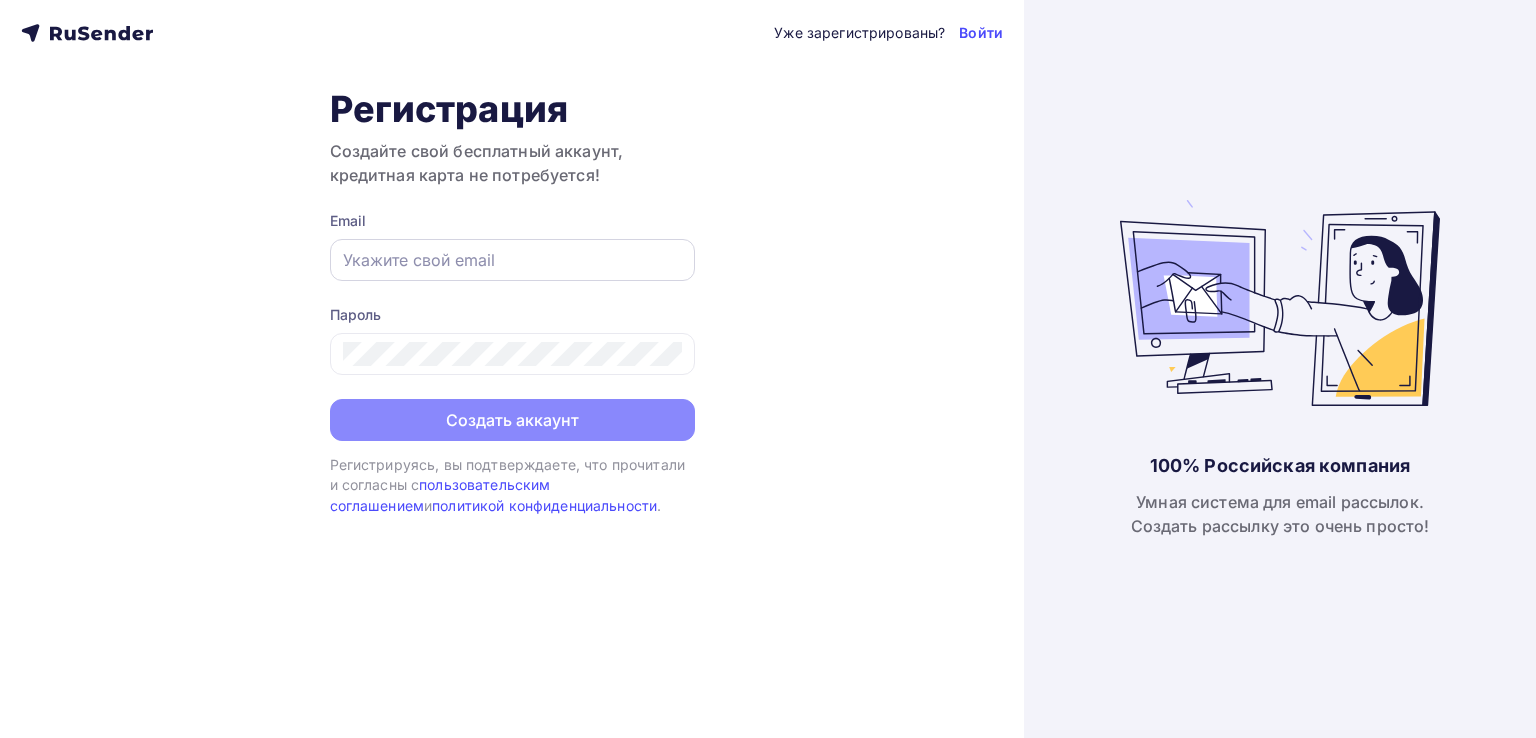 click at bounding box center (512, 260) 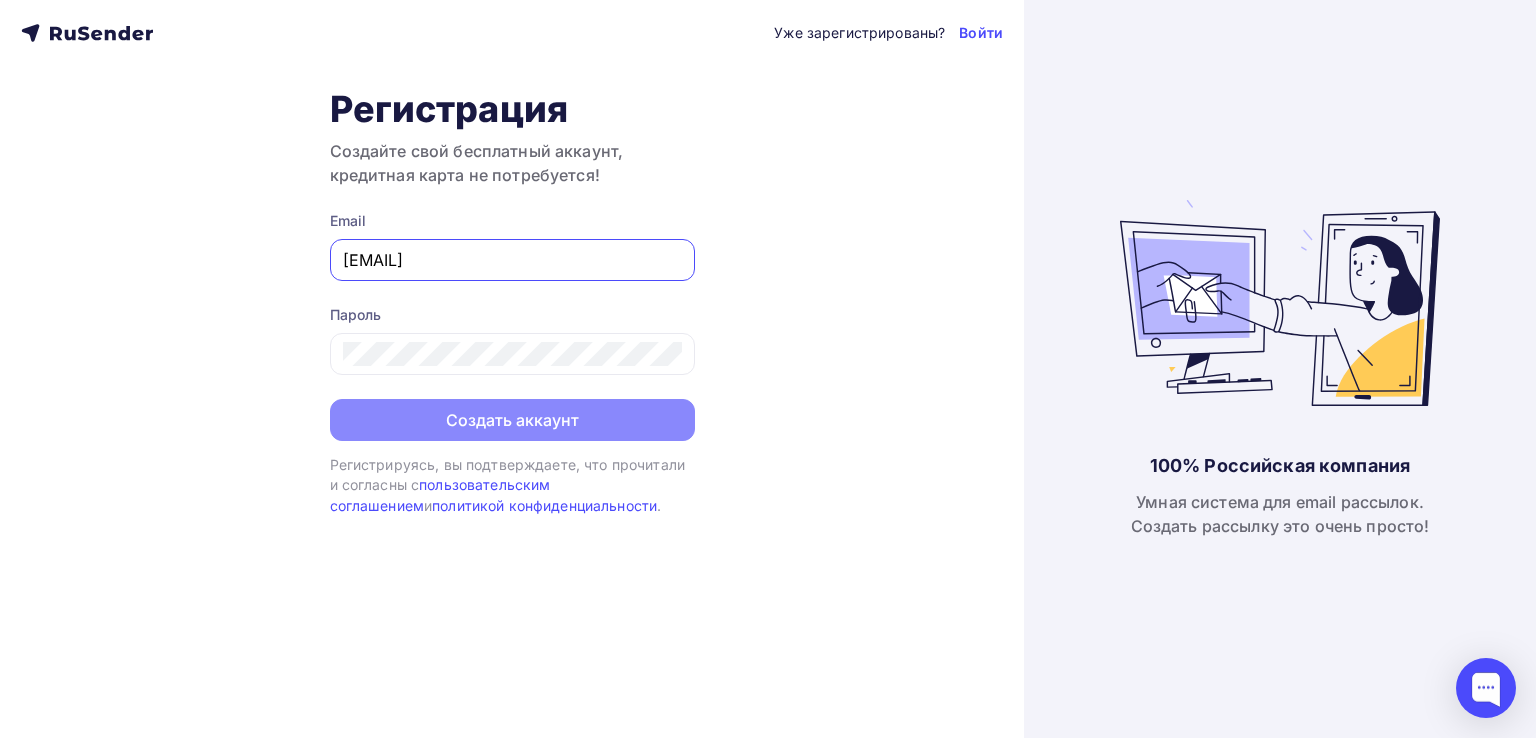 type on "nick@pokuponcho.ru" 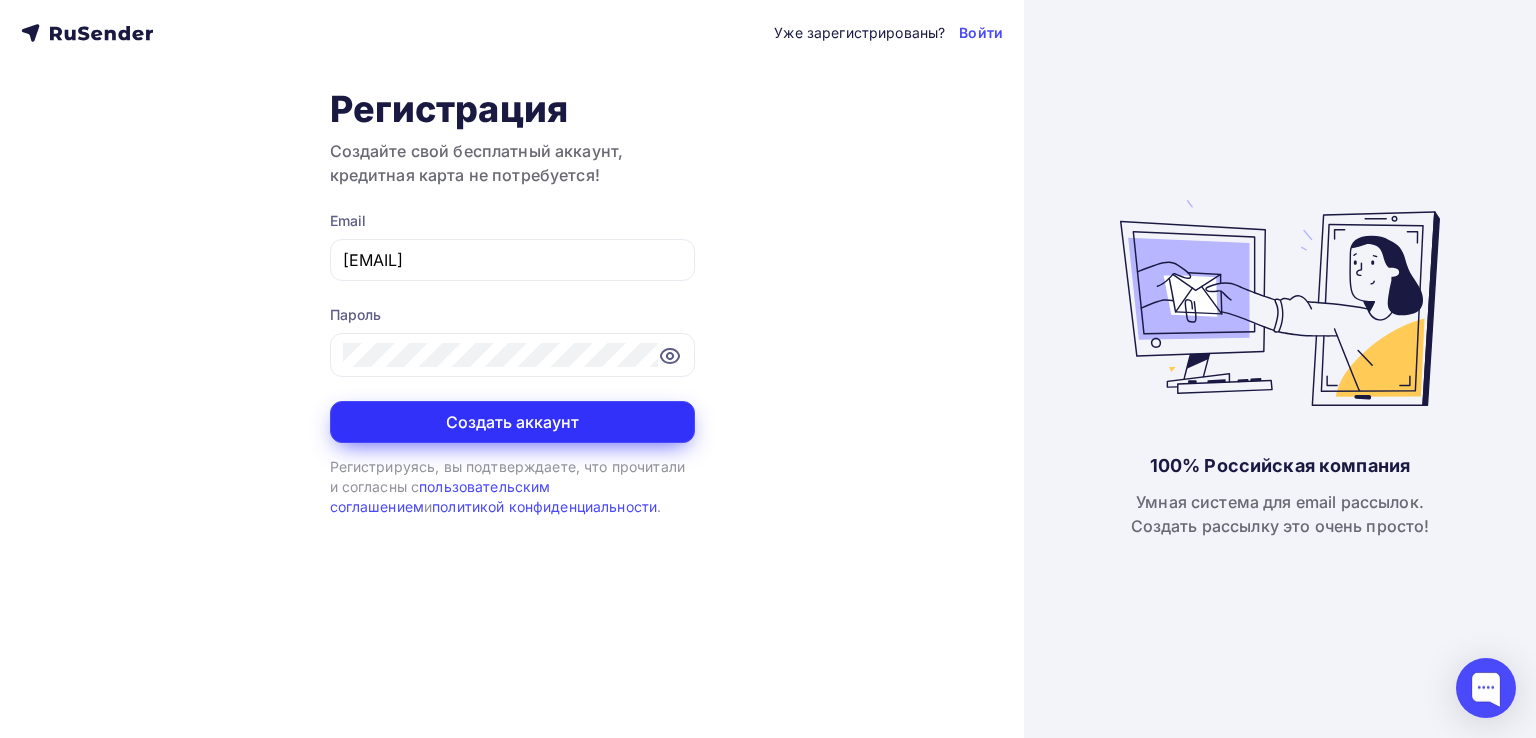 click on "Создать аккаунт" at bounding box center [512, 422] 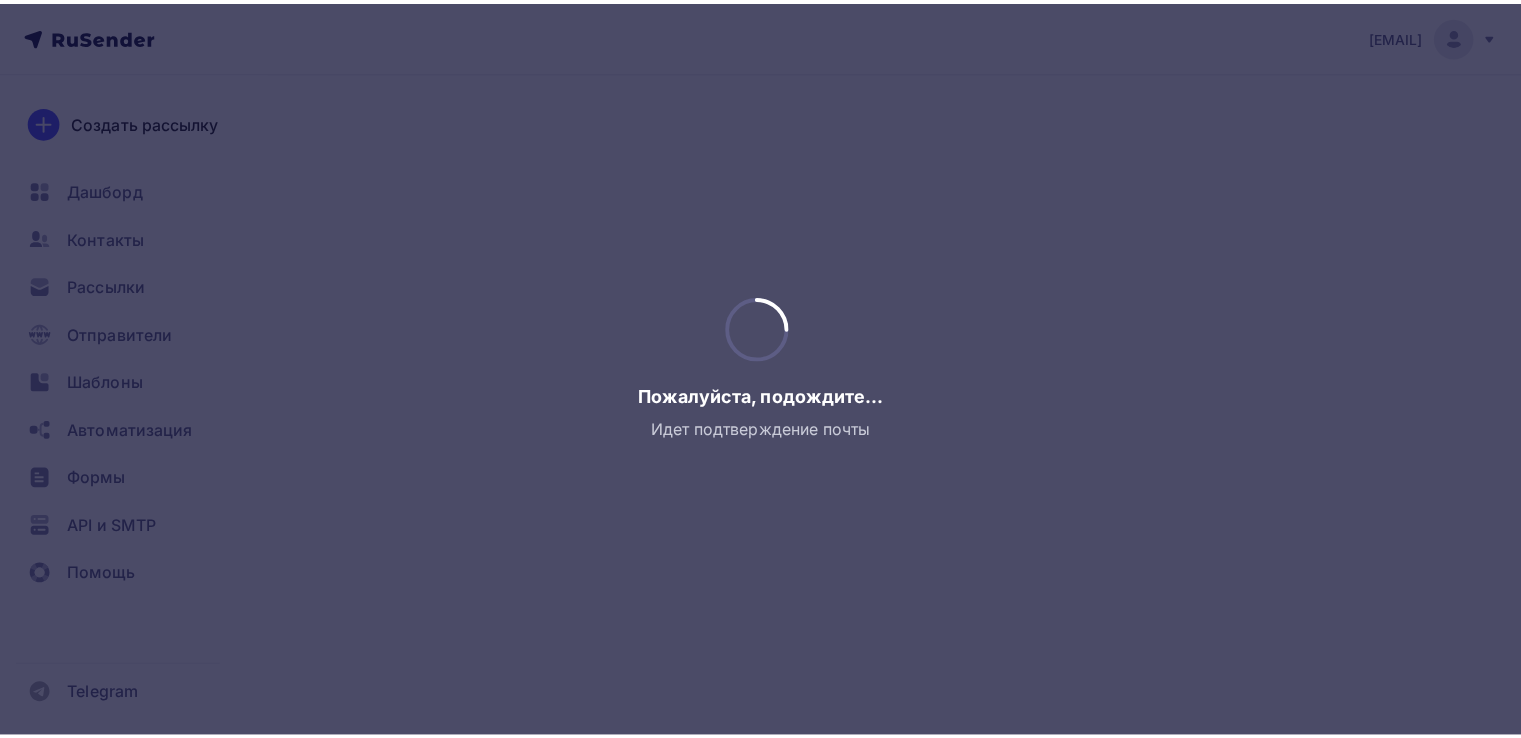 scroll, scrollTop: 0, scrollLeft: 0, axis: both 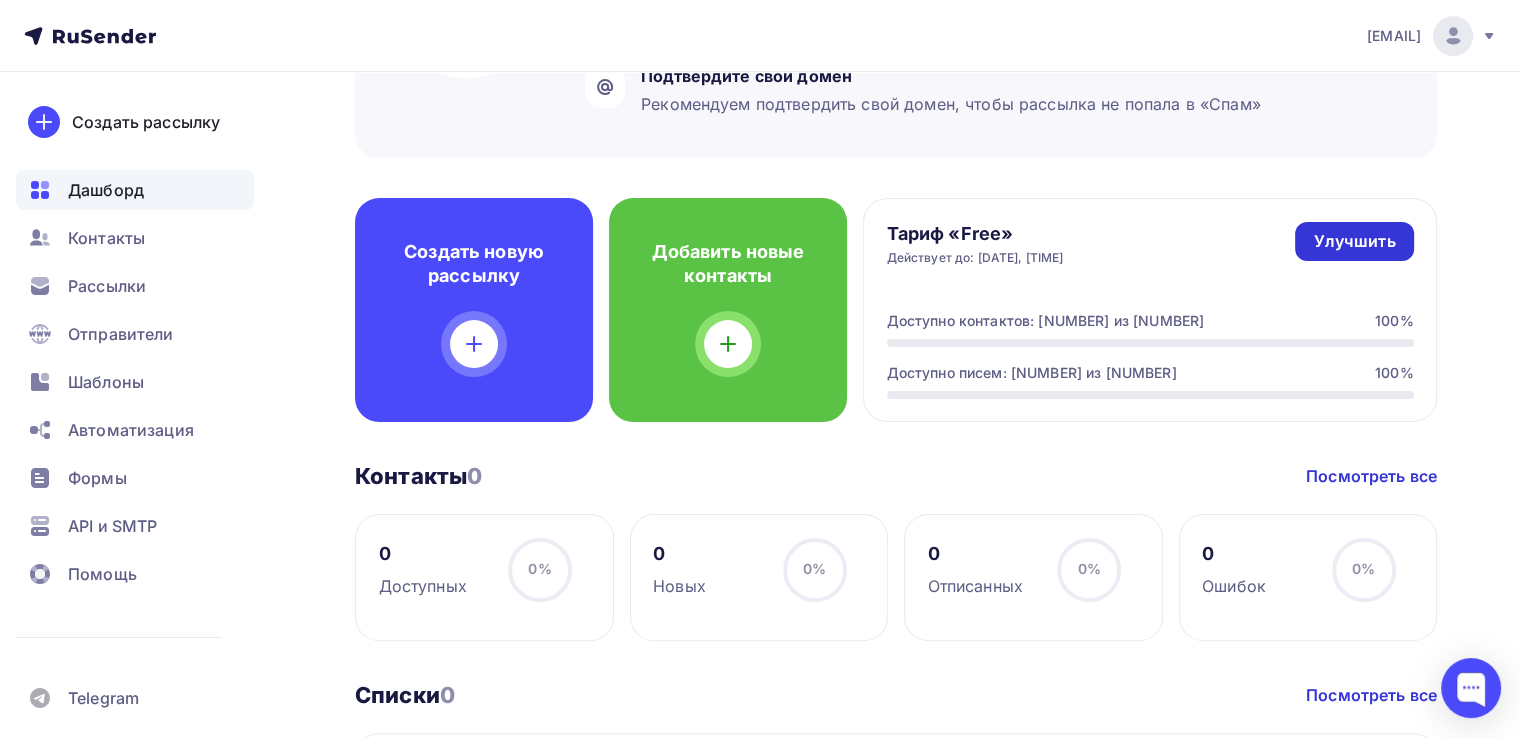 click on "Улучшить" at bounding box center [1354, 241] 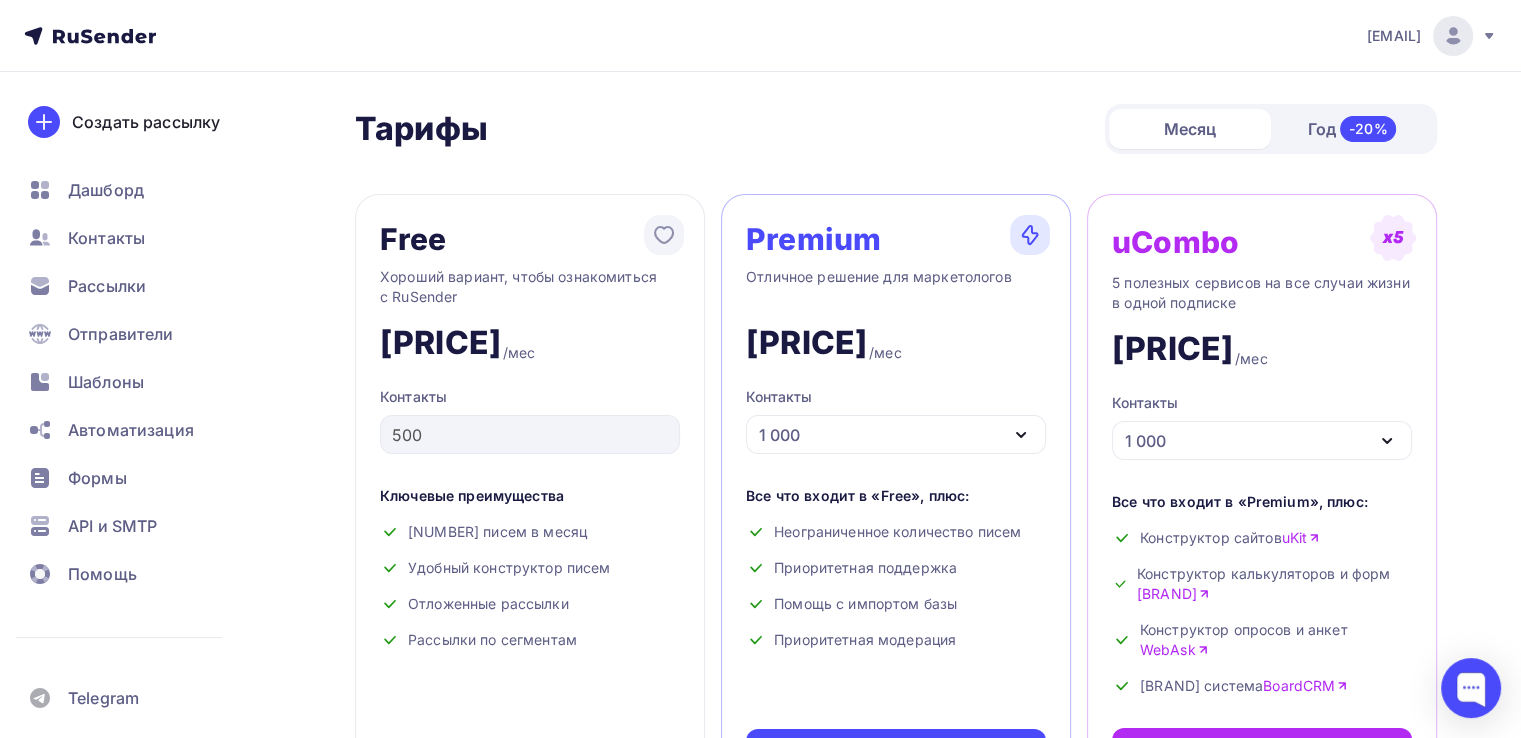 scroll, scrollTop: 100, scrollLeft: 0, axis: vertical 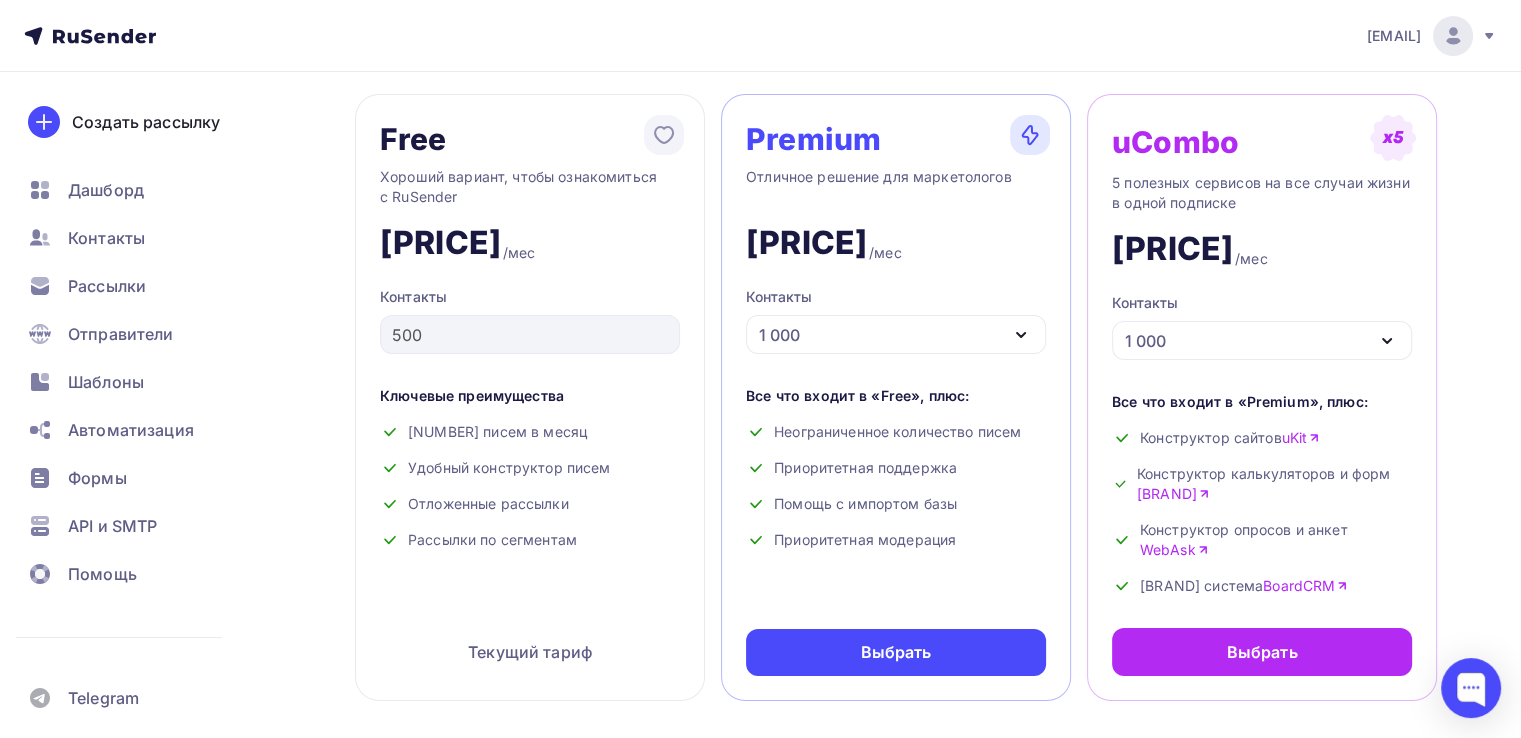 click on "1 000" at bounding box center [896, 334] 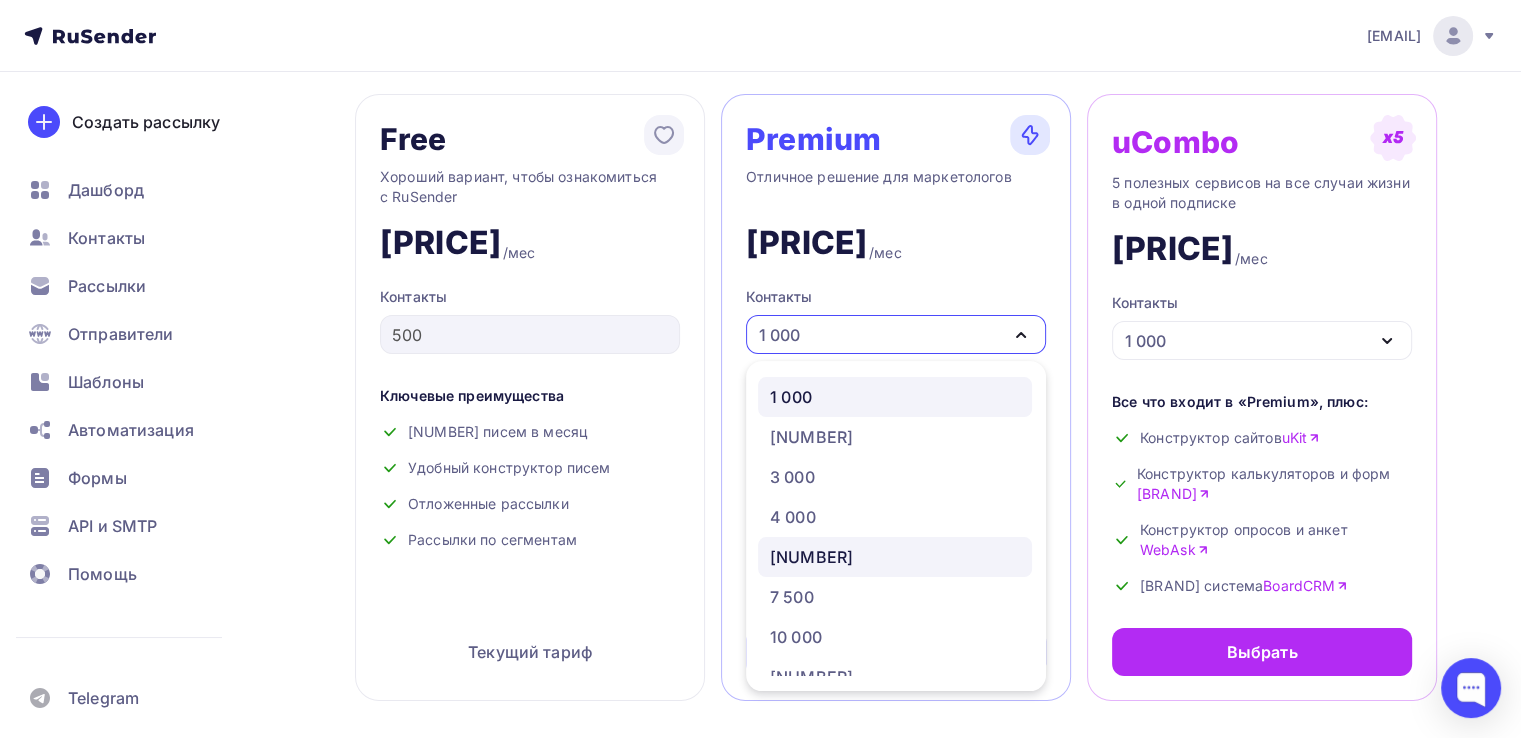 scroll, scrollTop: 300, scrollLeft: 0, axis: vertical 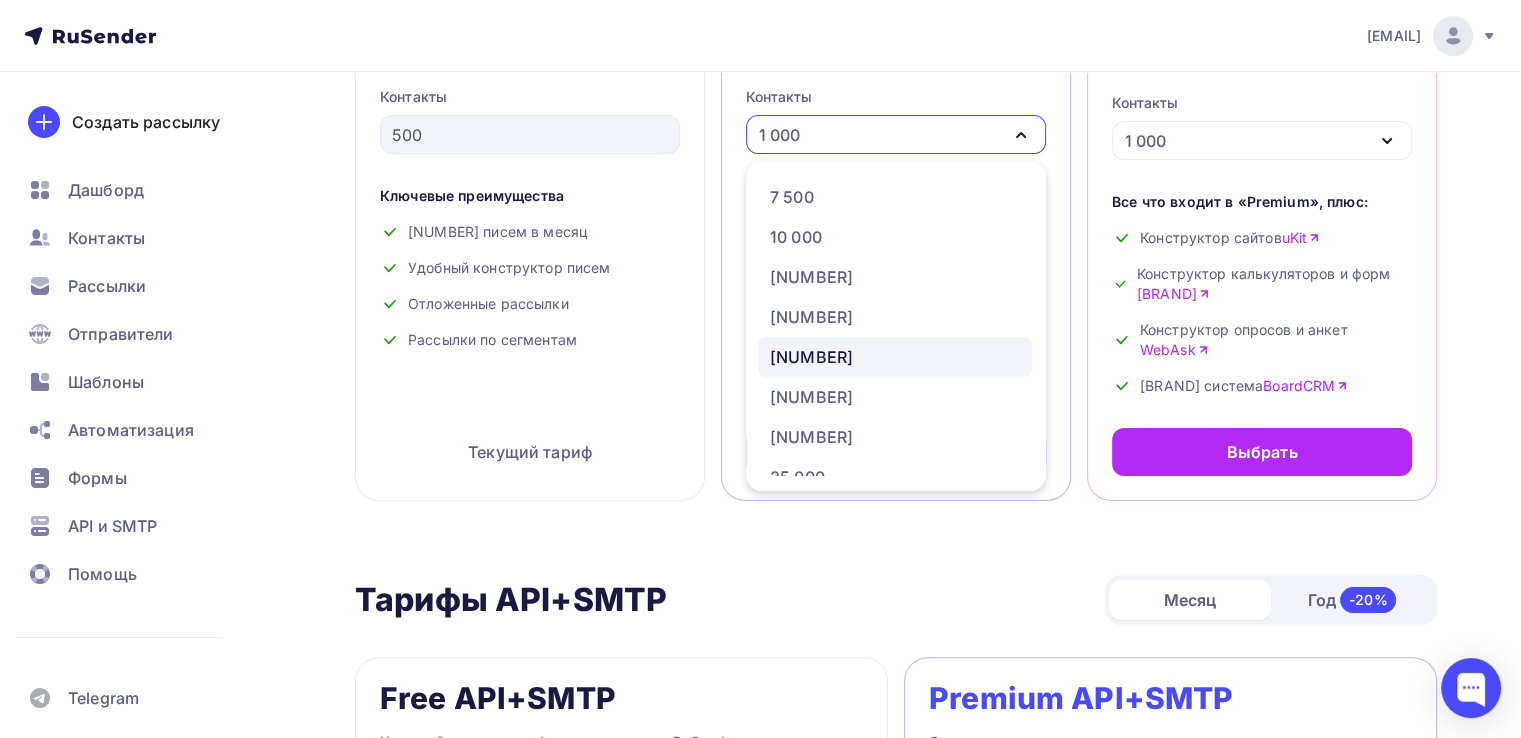 click on "[NUMBER]" at bounding box center [895, 357] 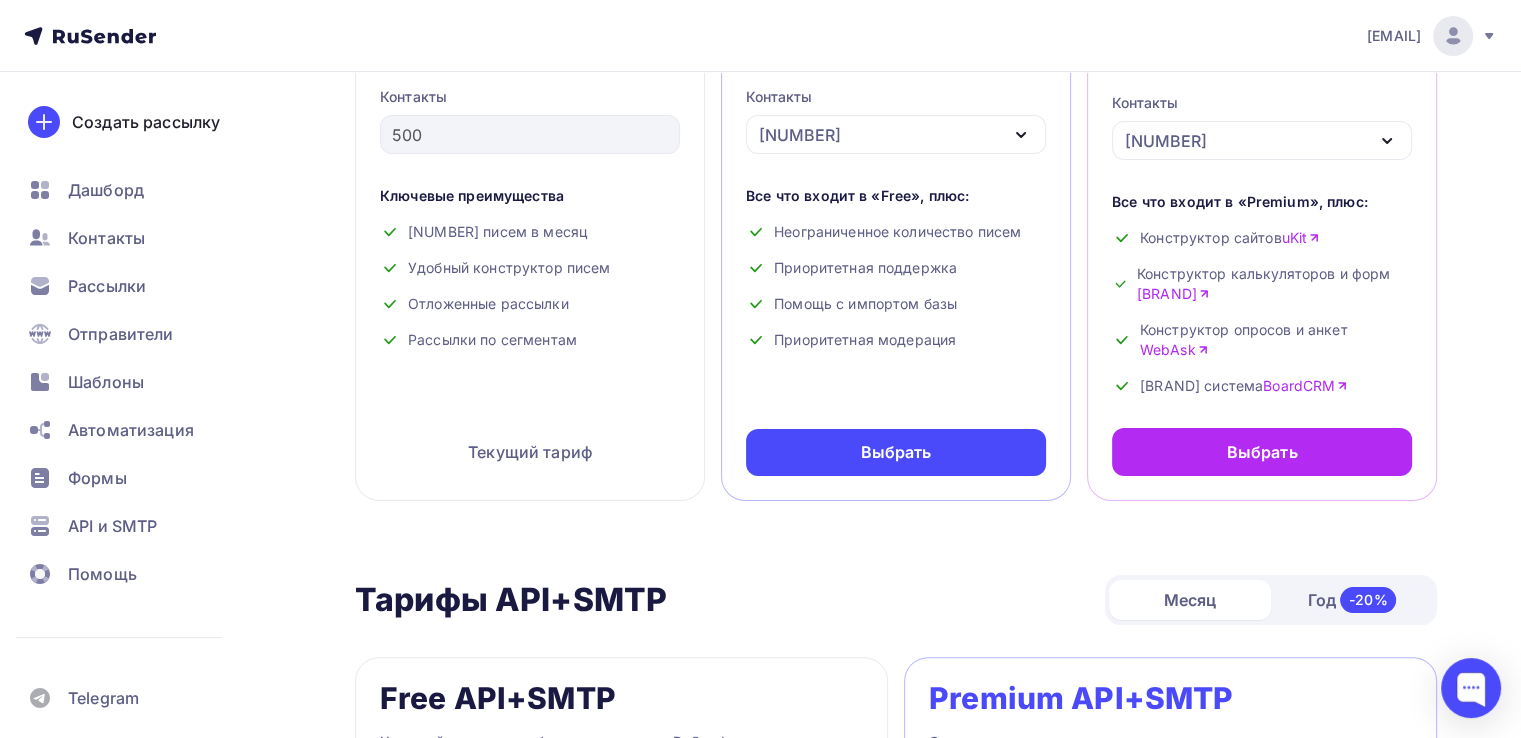 scroll, scrollTop: 200, scrollLeft: 0, axis: vertical 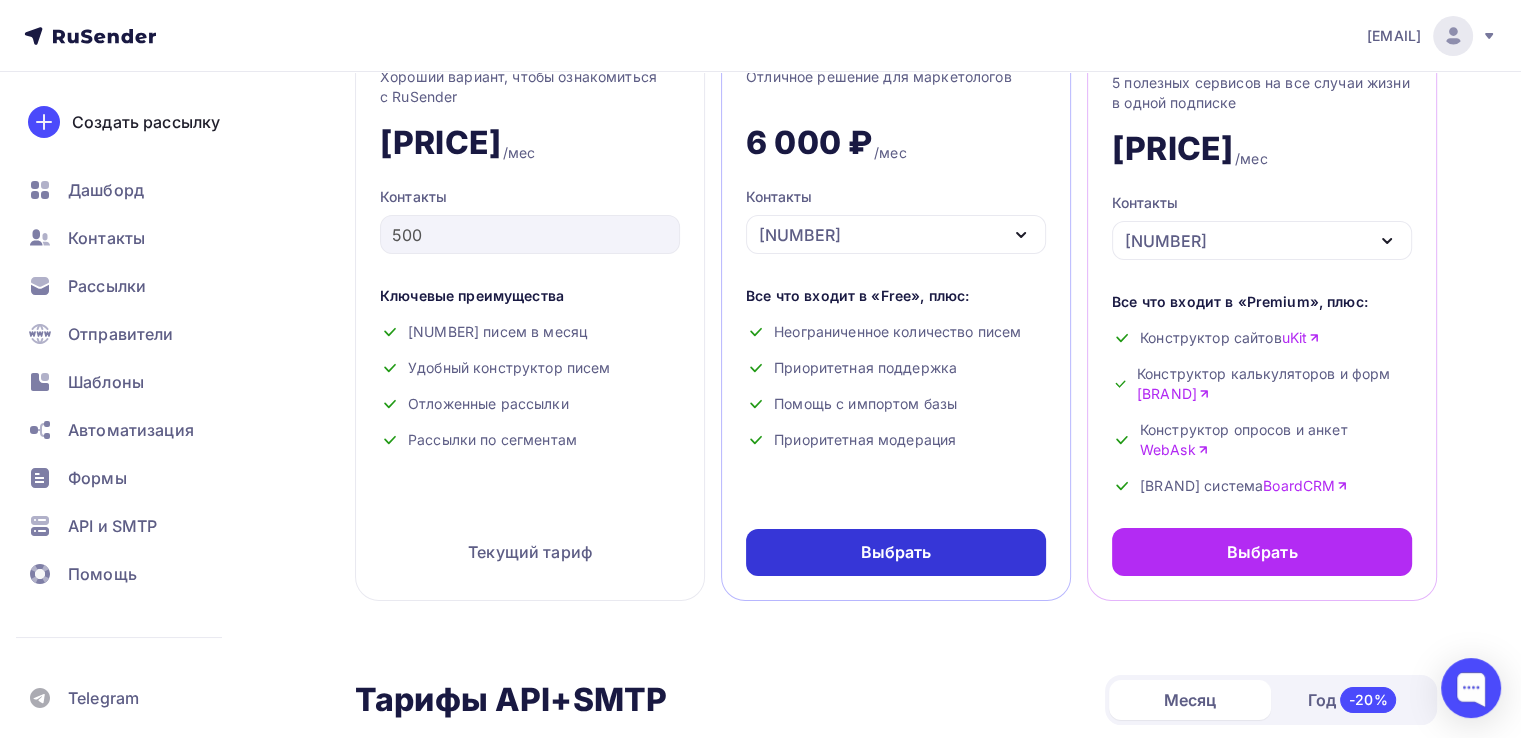 click on "Выбрать" at bounding box center (896, 552) 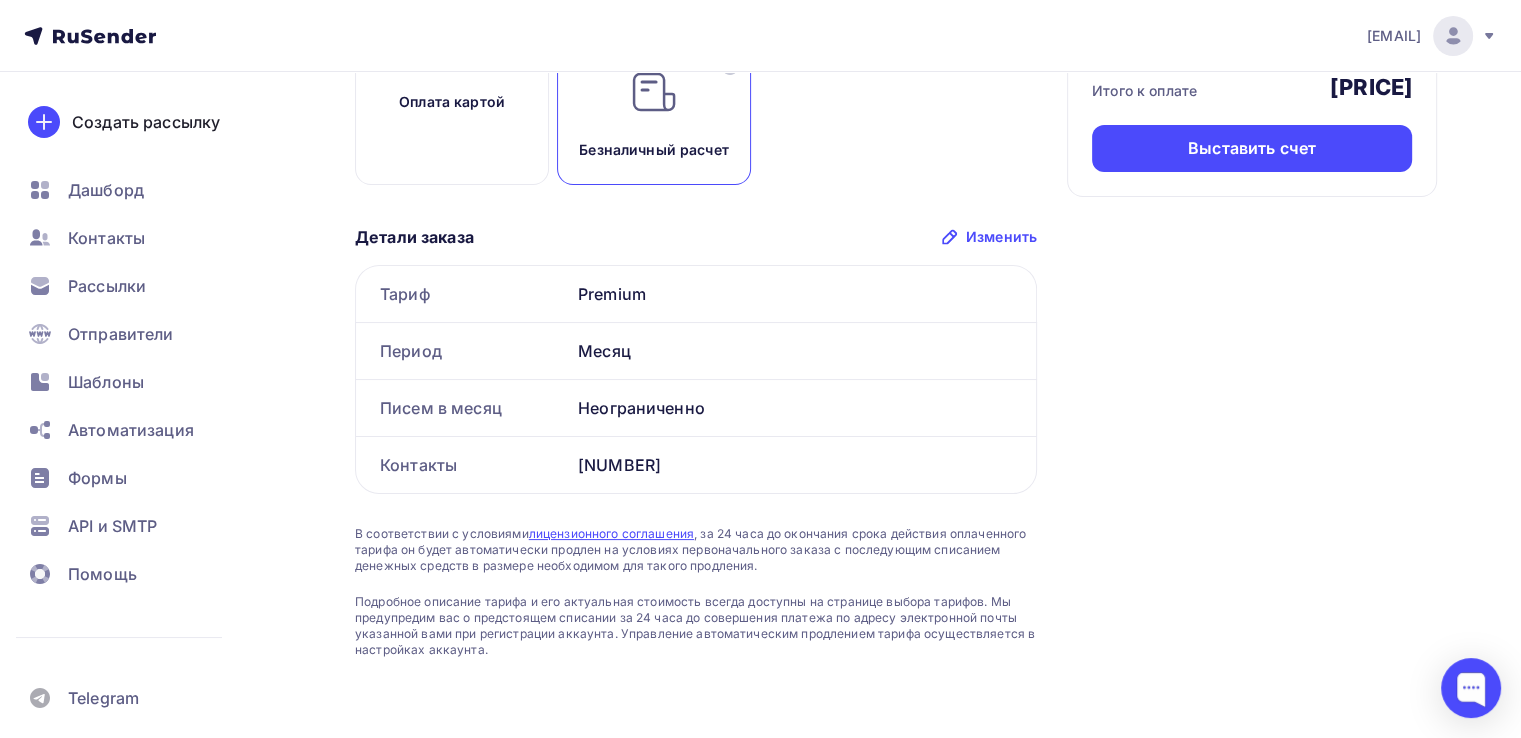 scroll, scrollTop: 0, scrollLeft: 0, axis: both 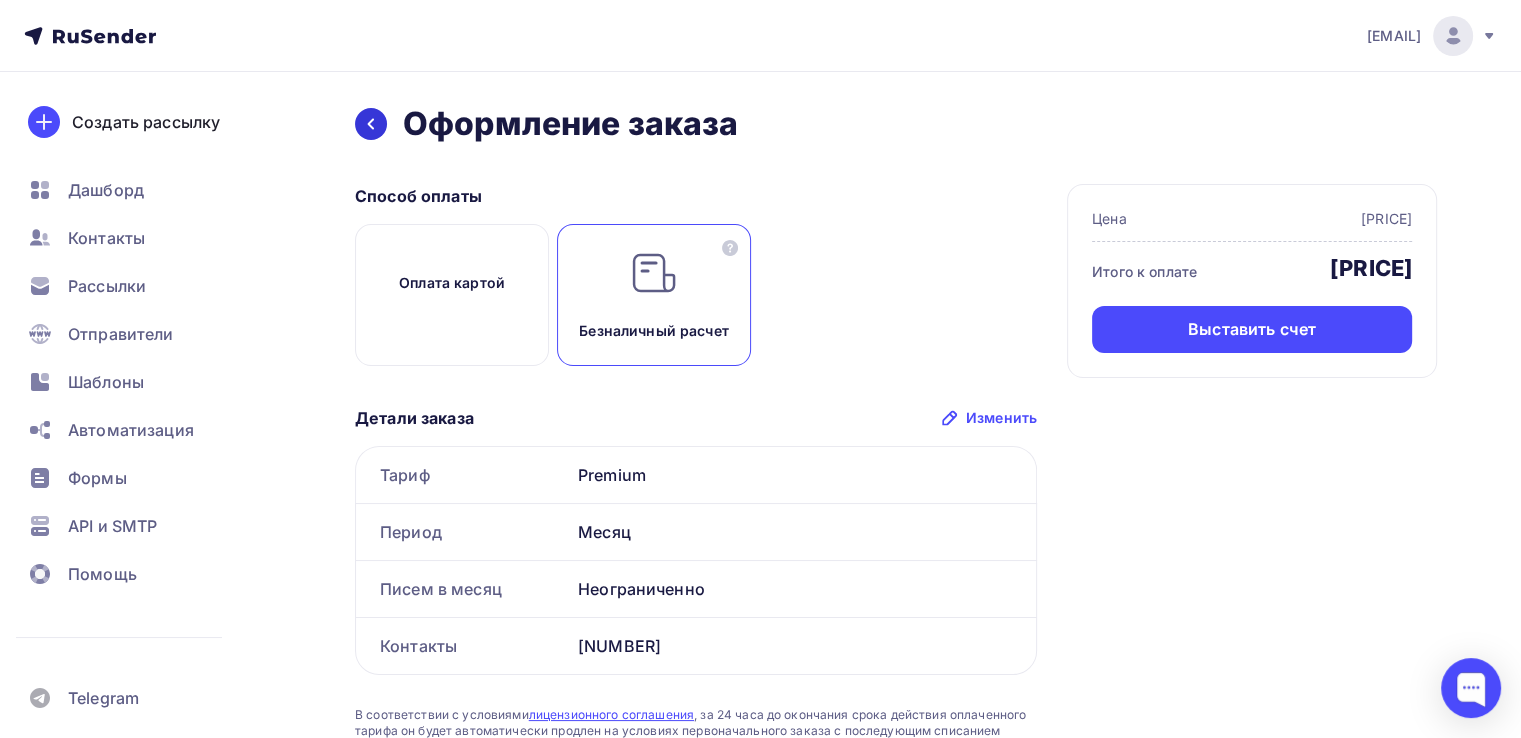 click at bounding box center [371, 124] 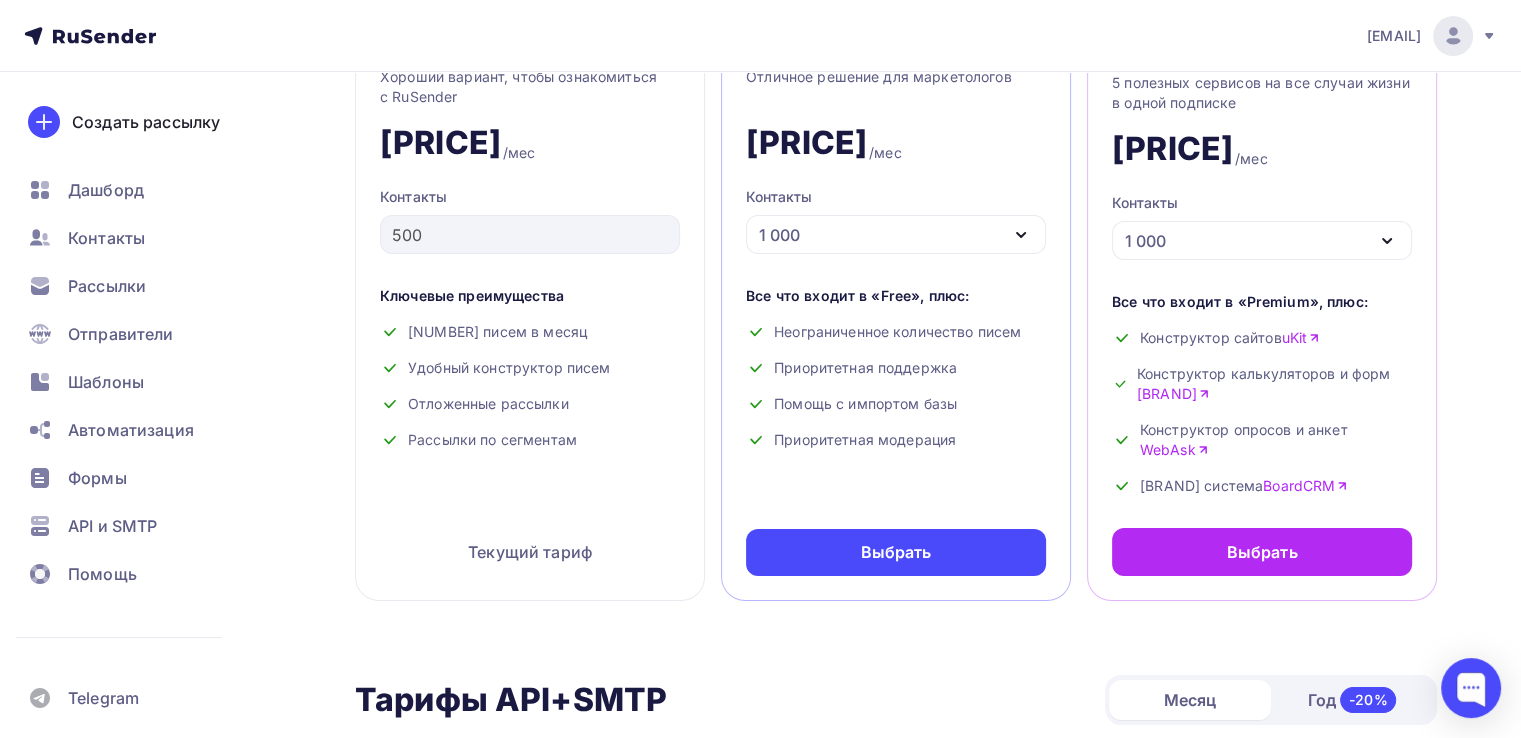 scroll, scrollTop: 400, scrollLeft: 0, axis: vertical 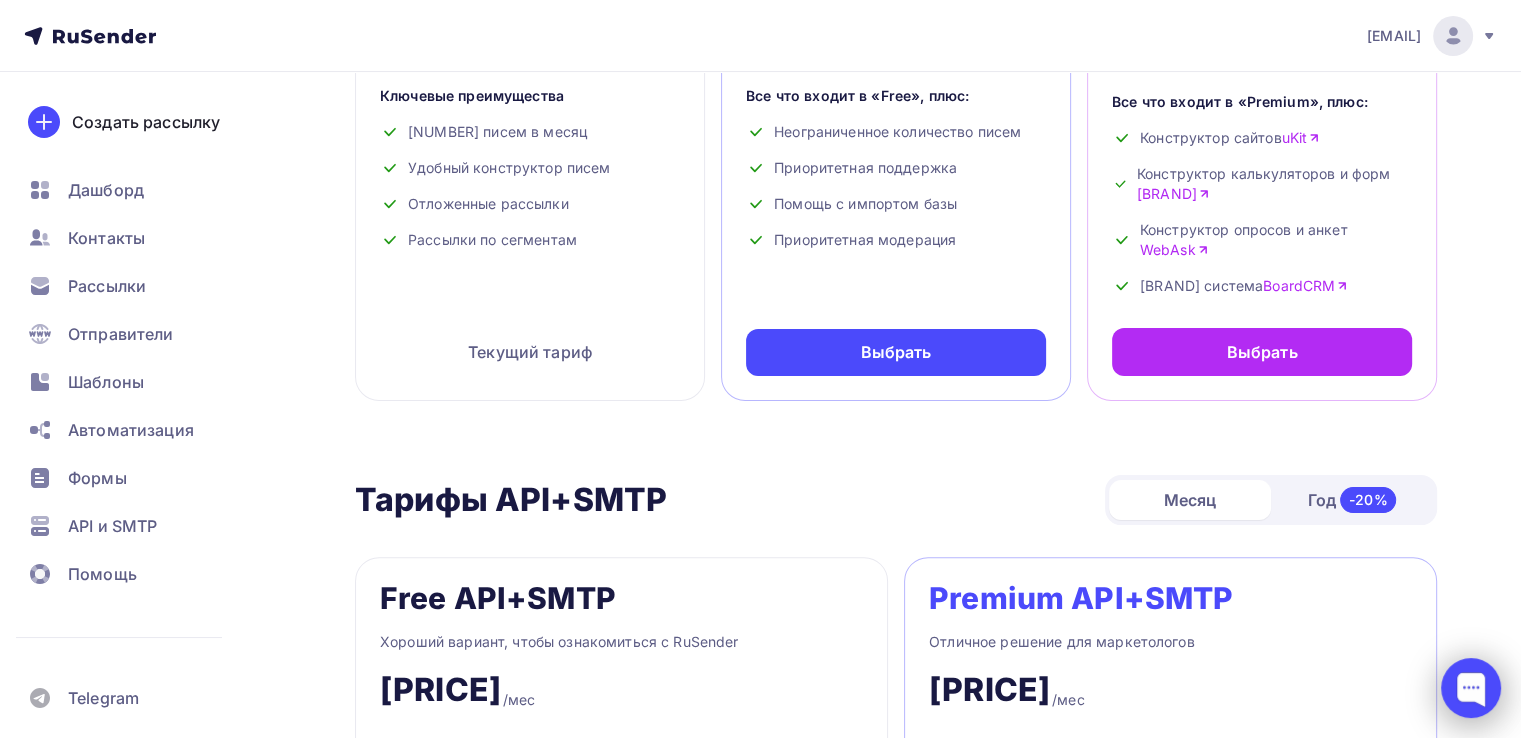 click at bounding box center (1471, 688) 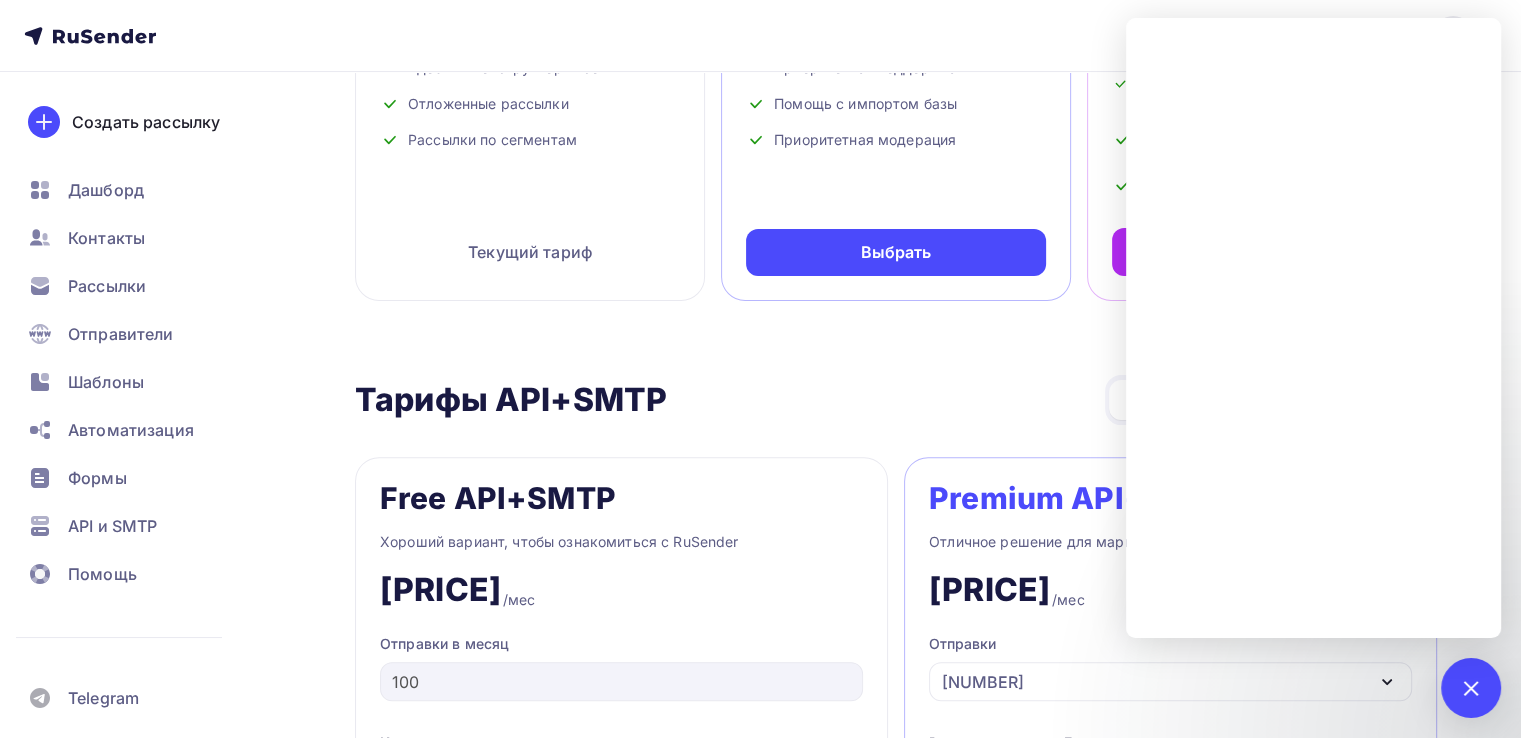 scroll, scrollTop: 700, scrollLeft: 0, axis: vertical 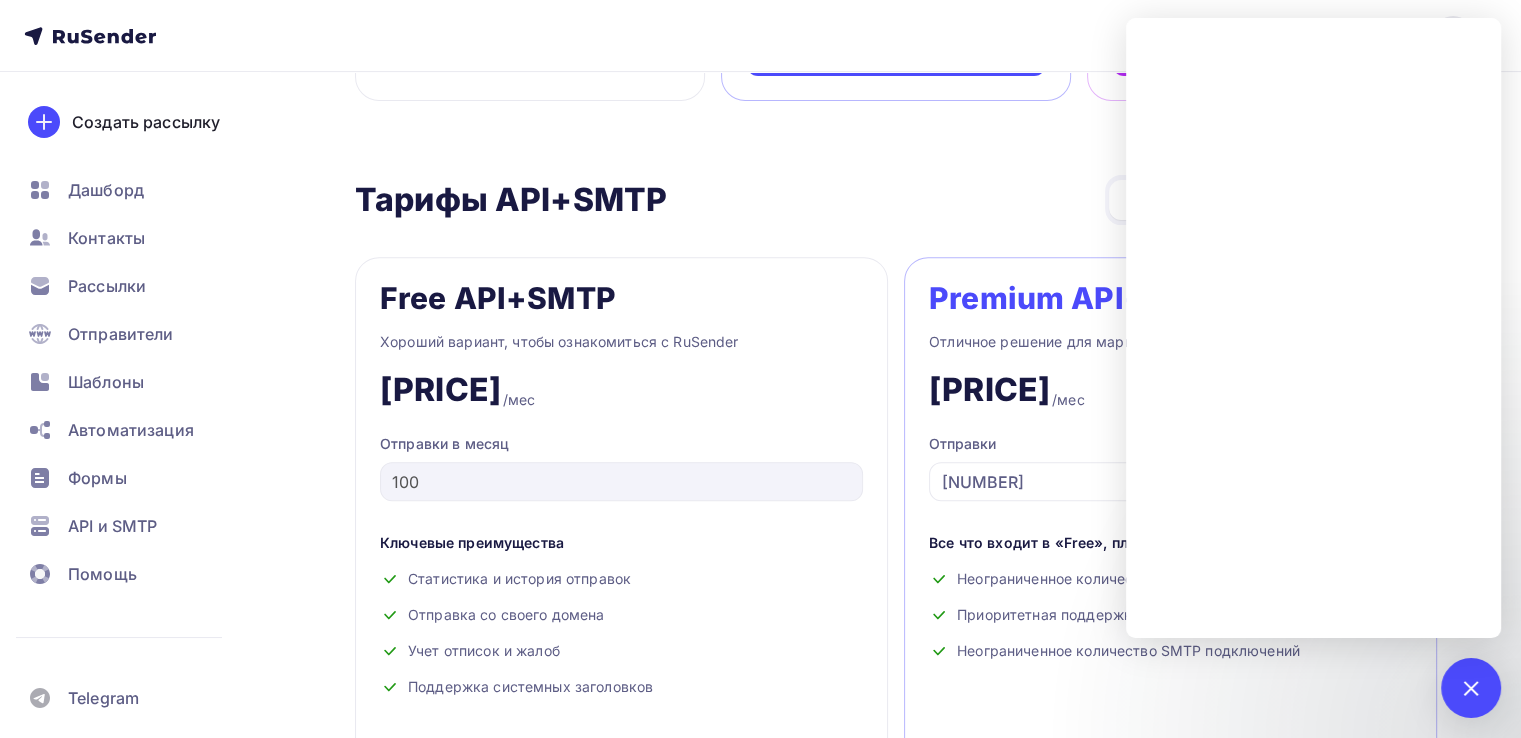 click on "Тарифы API+SMTP
Тарифы API+SMTP   Месяц
Год
-20%" at bounding box center [896, 200] 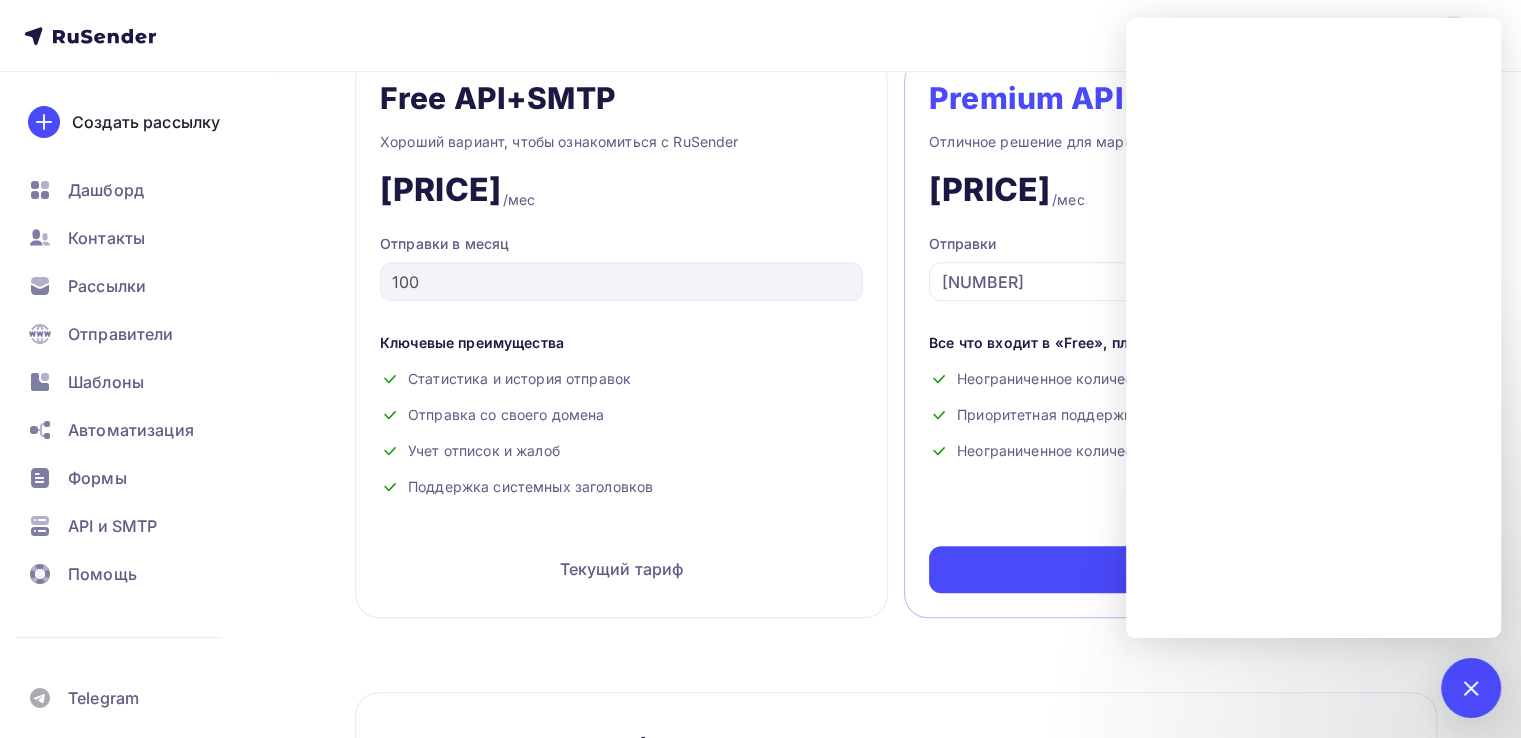 scroll, scrollTop: 800, scrollLeft: 0, axis: vertical 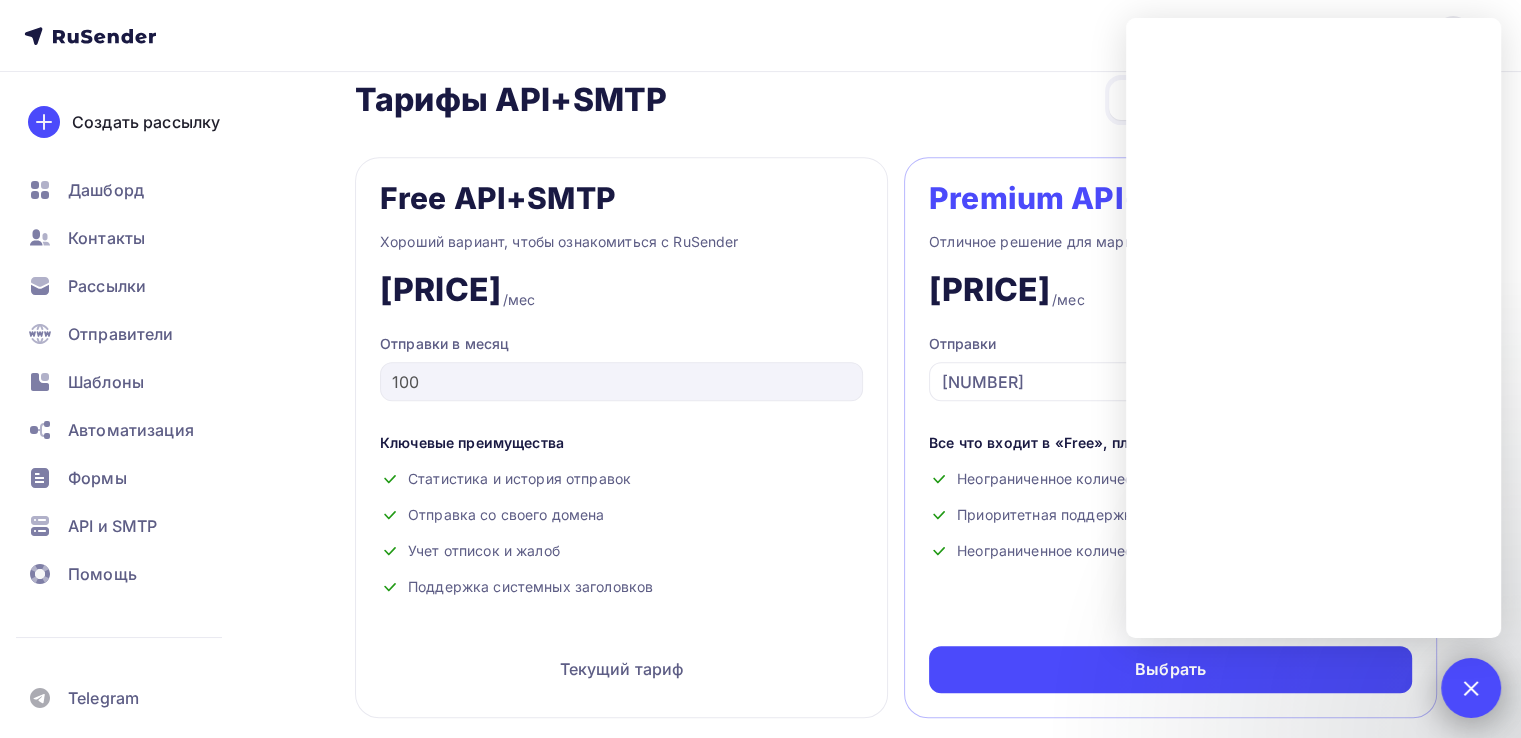 click at bounding box center (1471, 688) 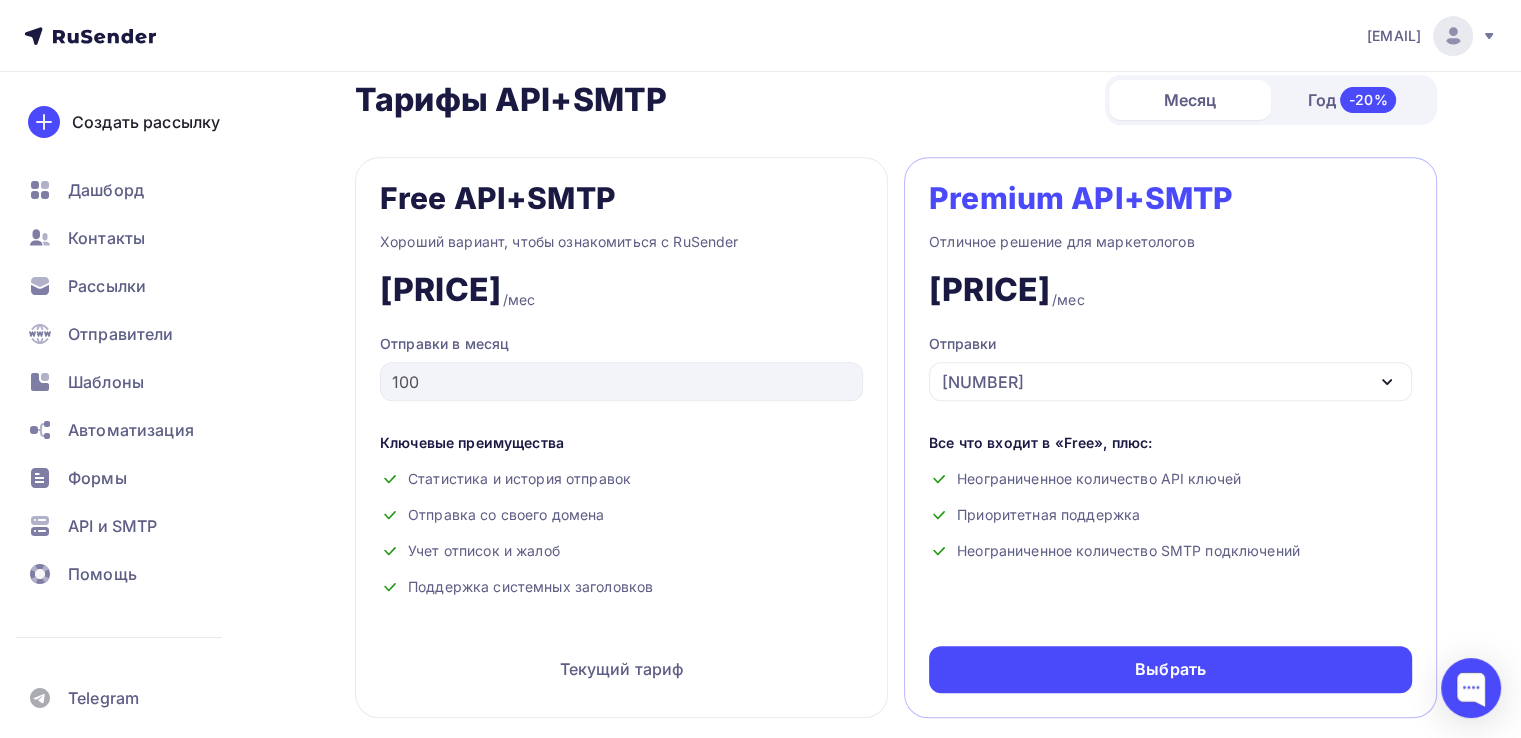 click on "[NUMBER]" at bounding box center [1170, 381] 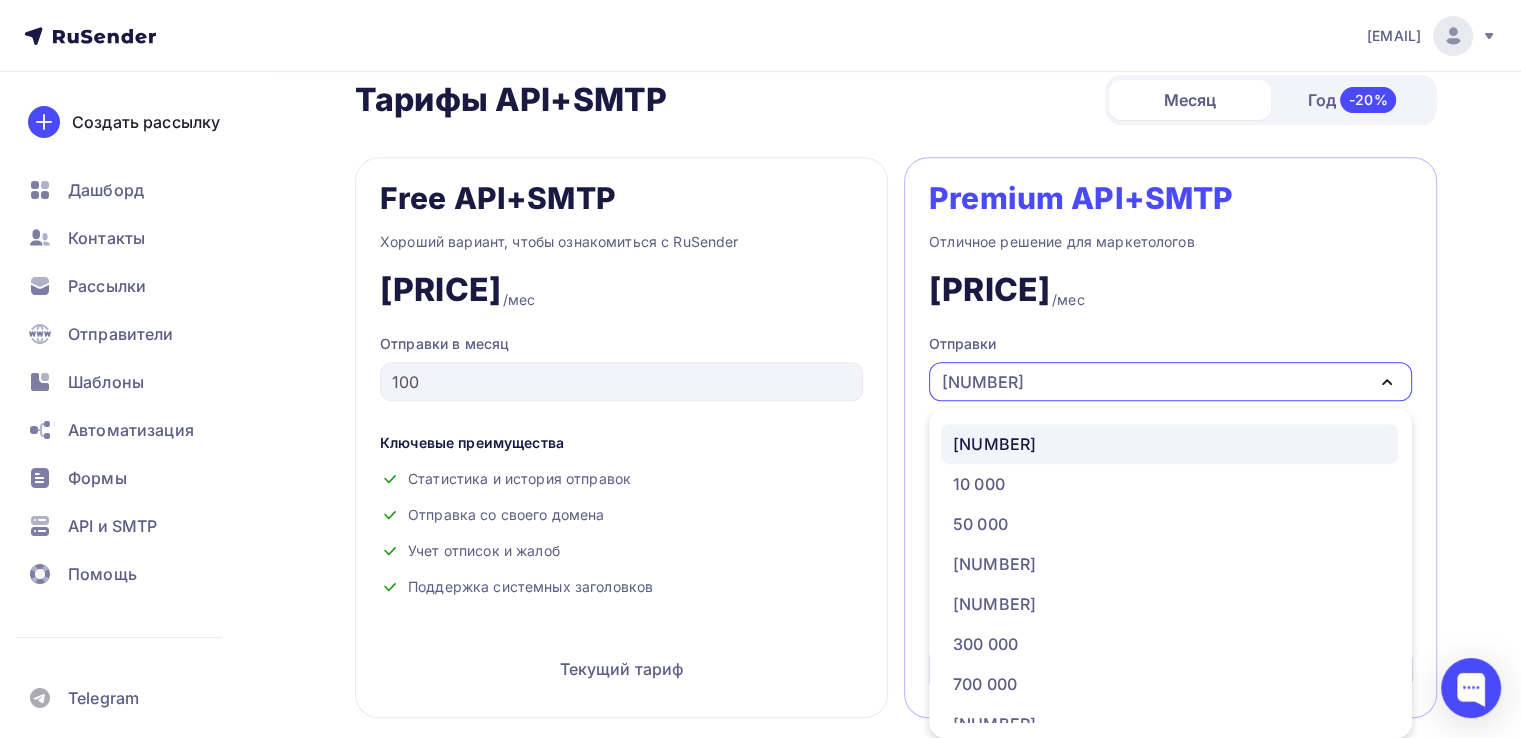 click on "[NUMBER]" at bounding box center [1170, 381] 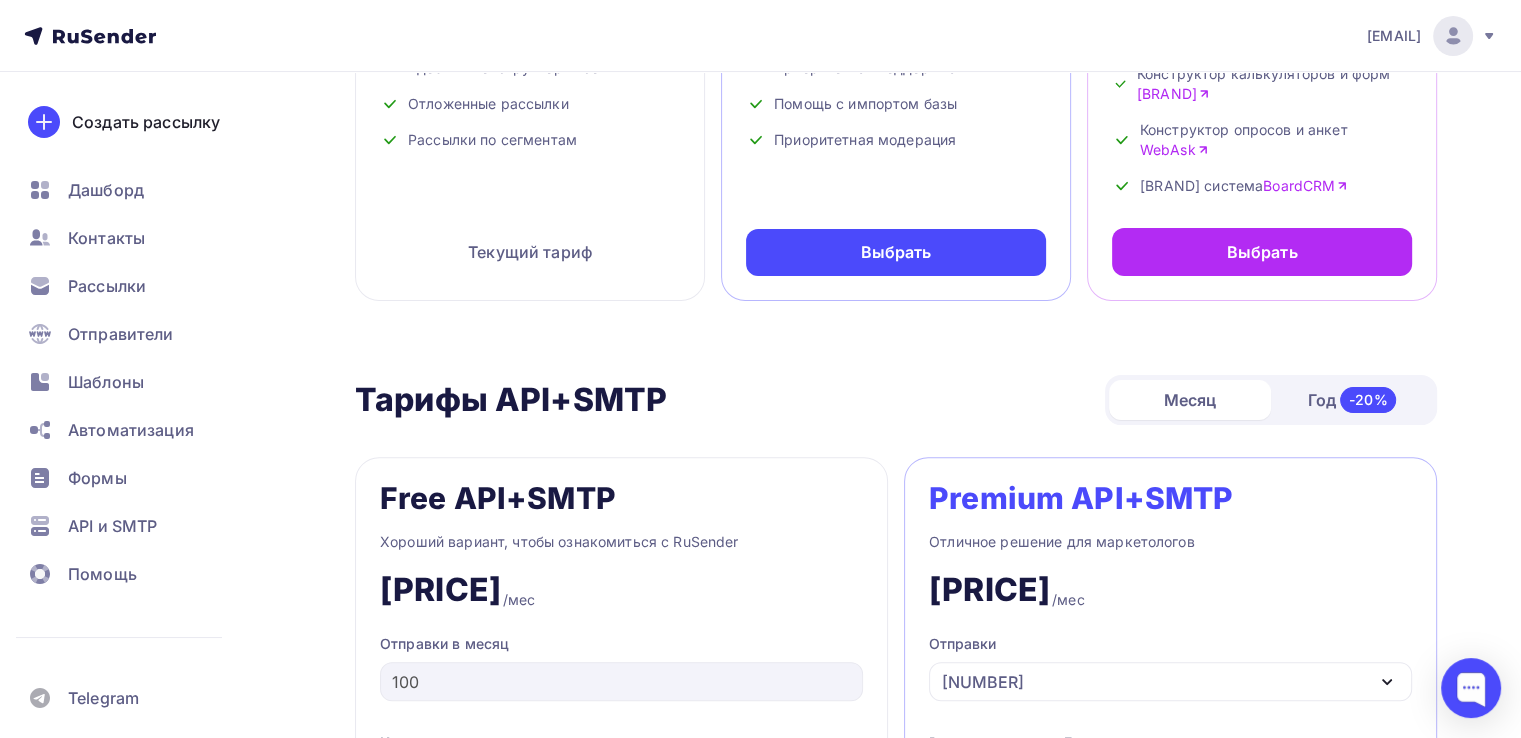 scroll, scrollTop: 600, scrollLeft: 0, axis: vertical 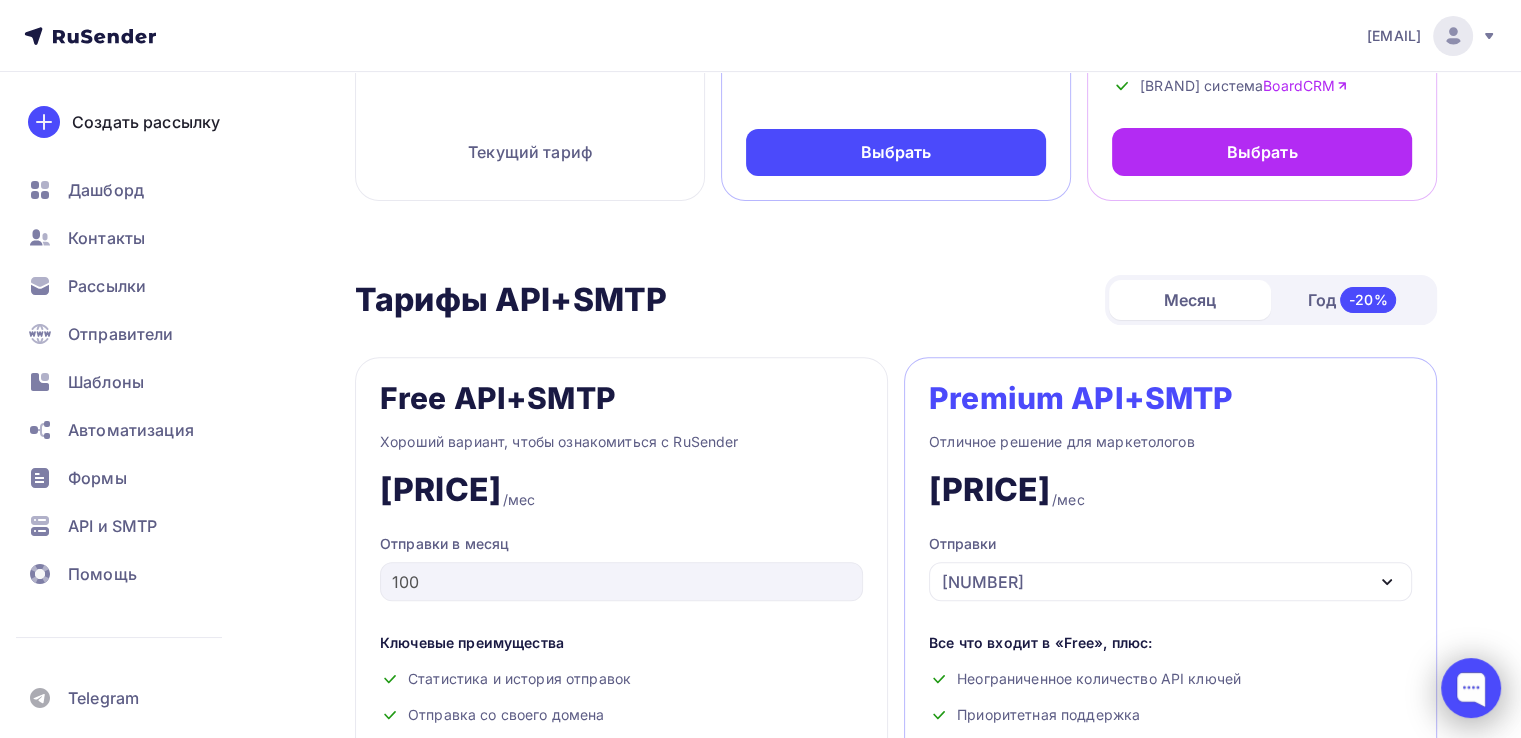 click at bounding box center [1471, 688] 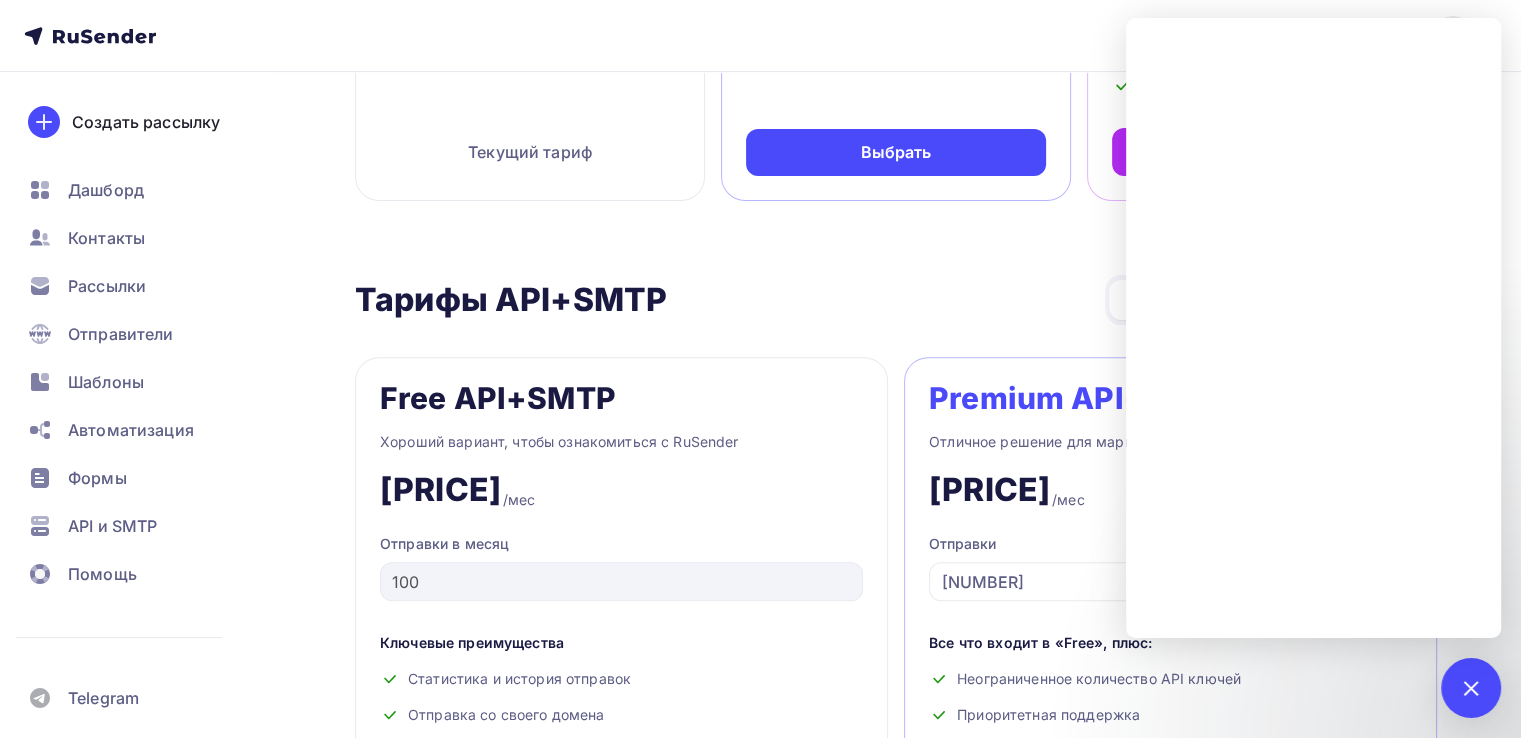 click on "Тарифы API+SMTP
Тарифы API+SMTP   Месяц
Год
-20%" at bounding box center [896, 300] 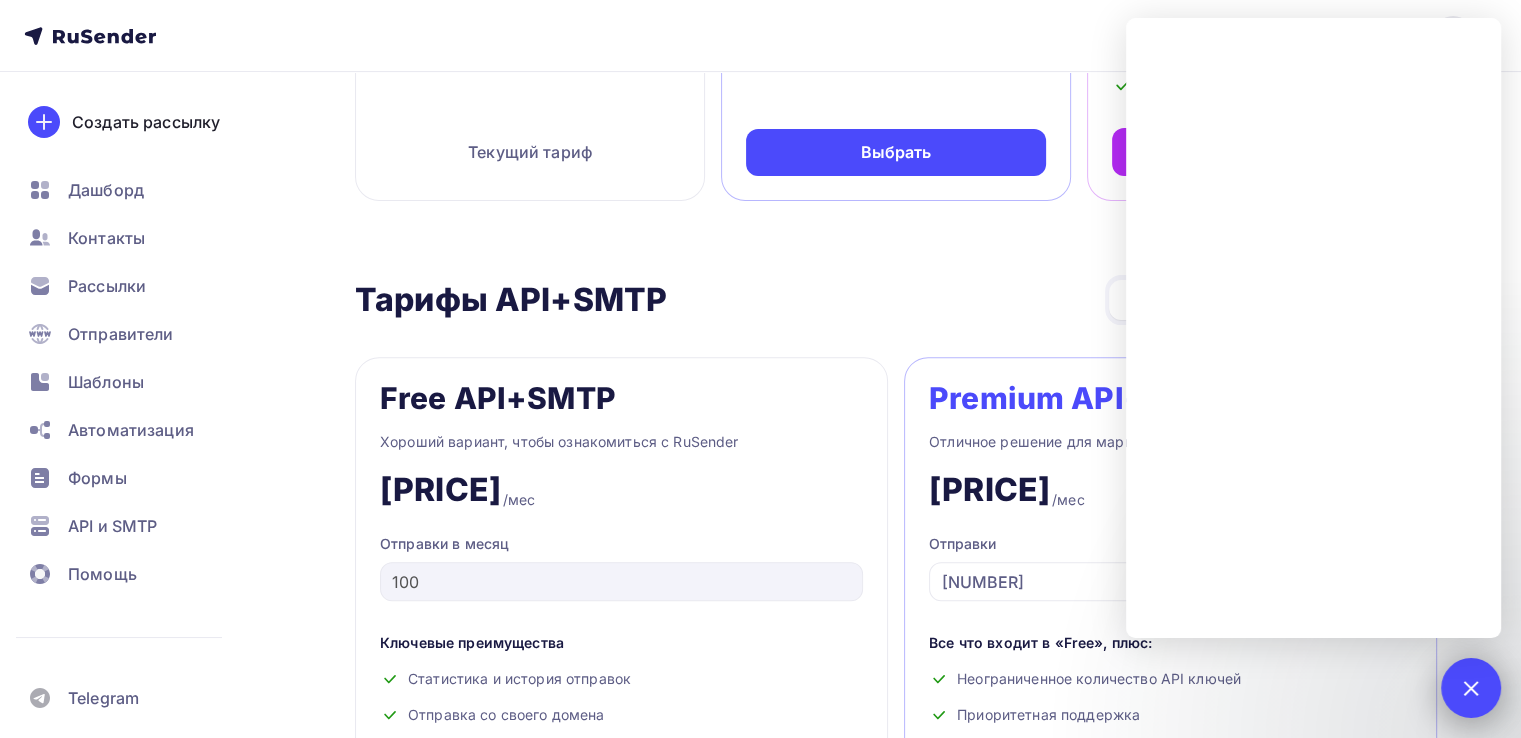 click at bounding box center [1470, 687] 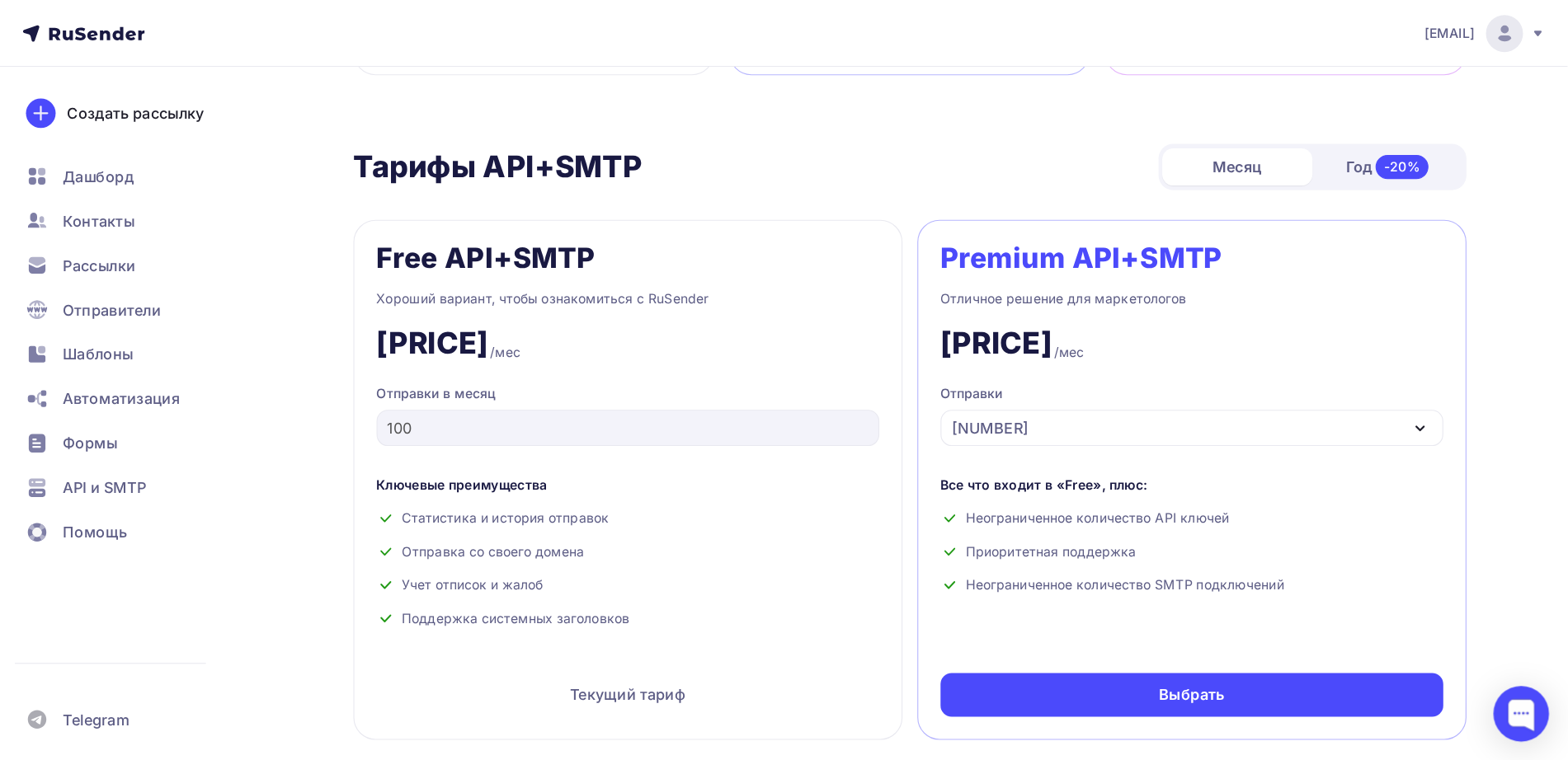 scroll, scrollTop: 577, scrollLeft: 0, axis: vertical 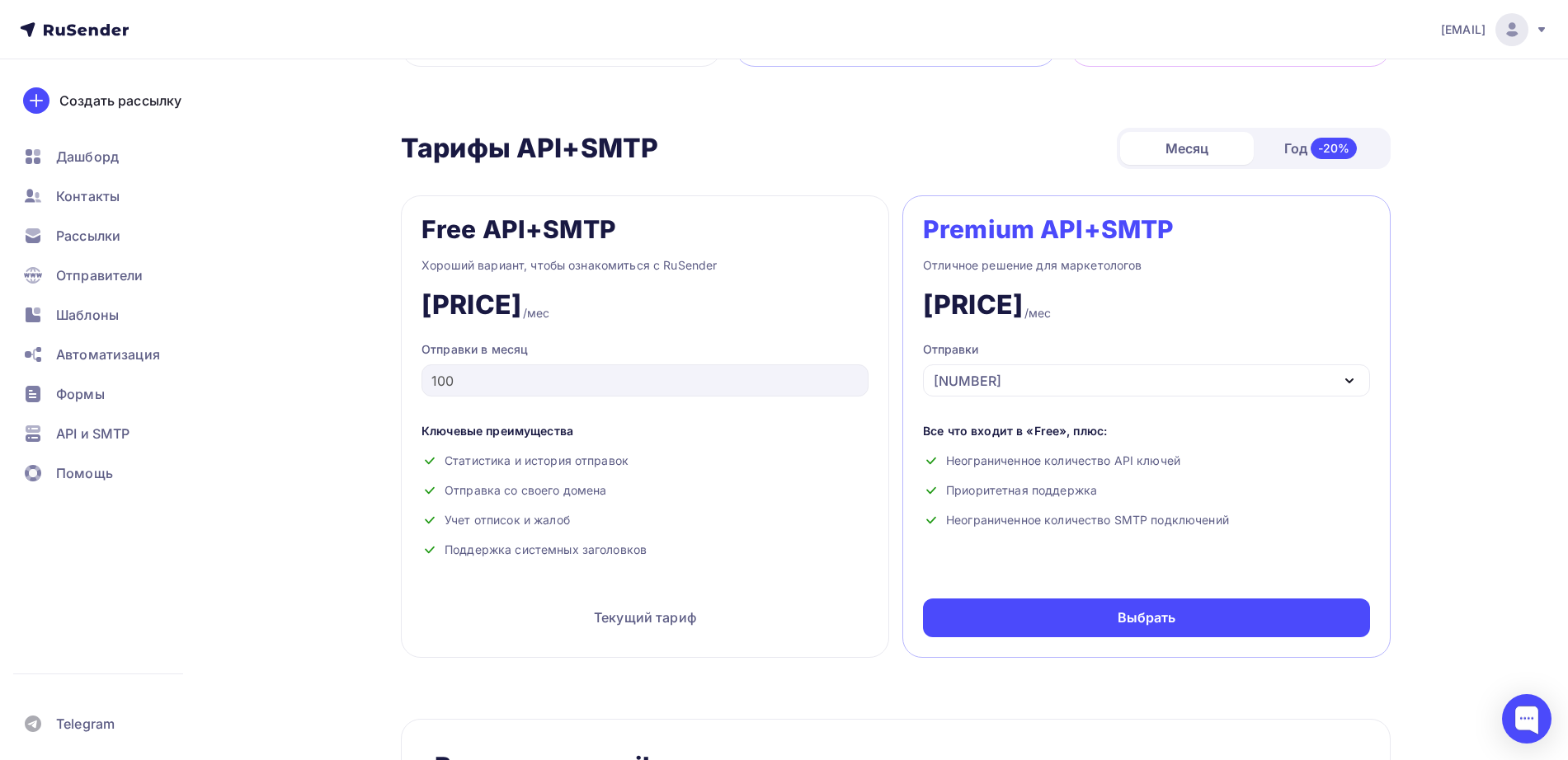 click on "[NUMBER]" at bounding box center [1147, 380] 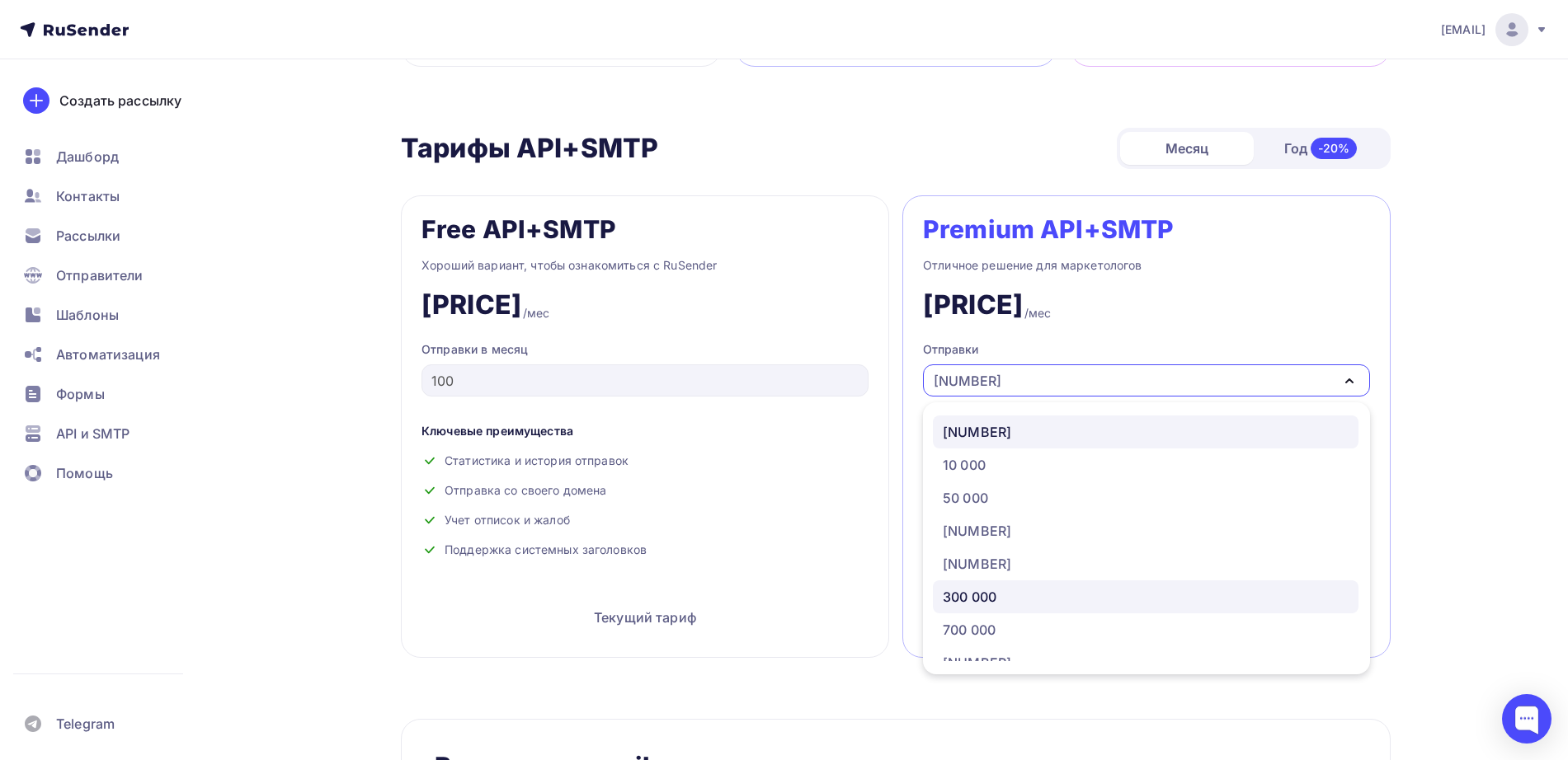 click on "300 000" at bounding box center (1146, 597) 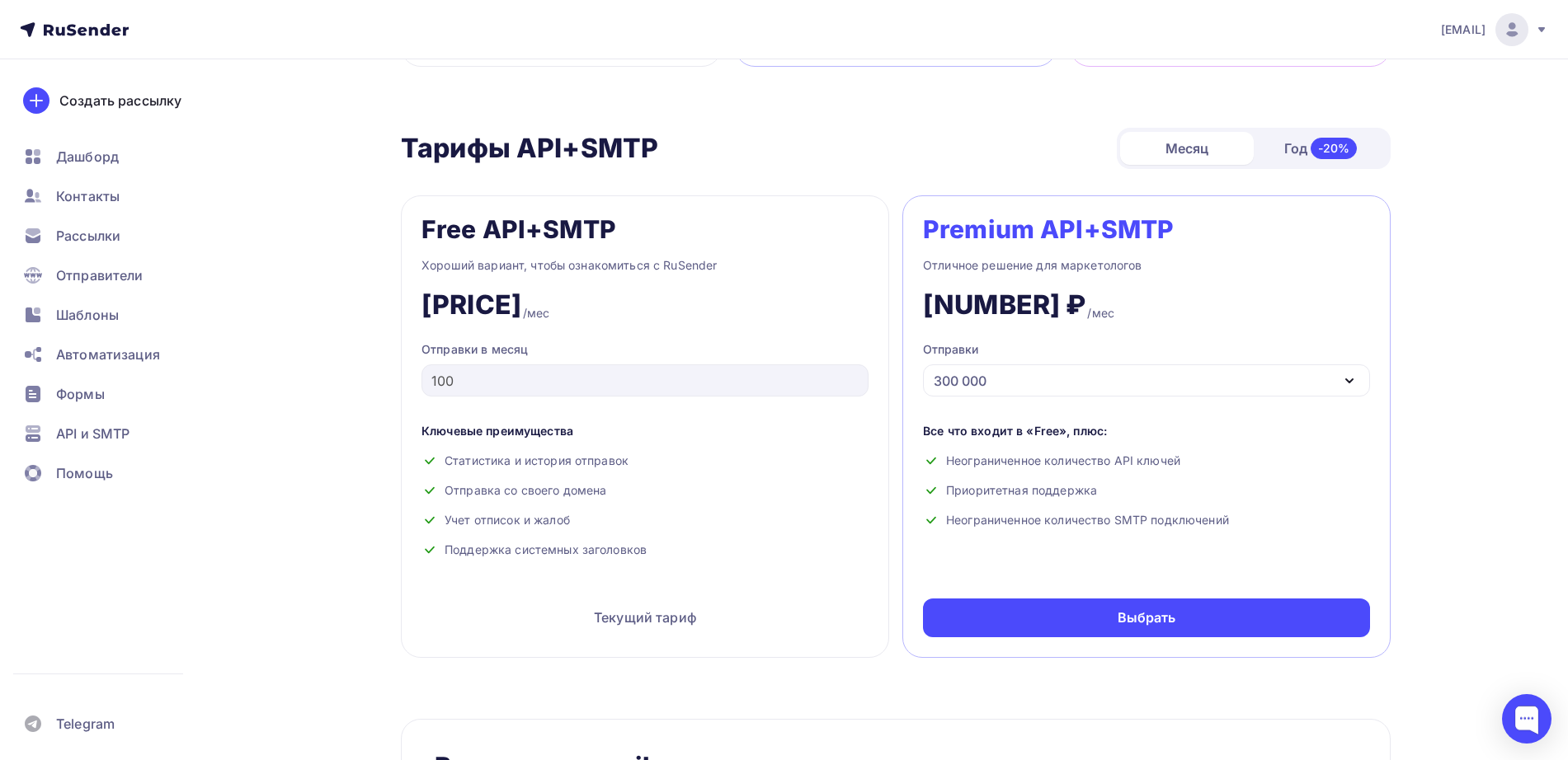 click on "Текущий тариф" at bounding box center [645, 617] 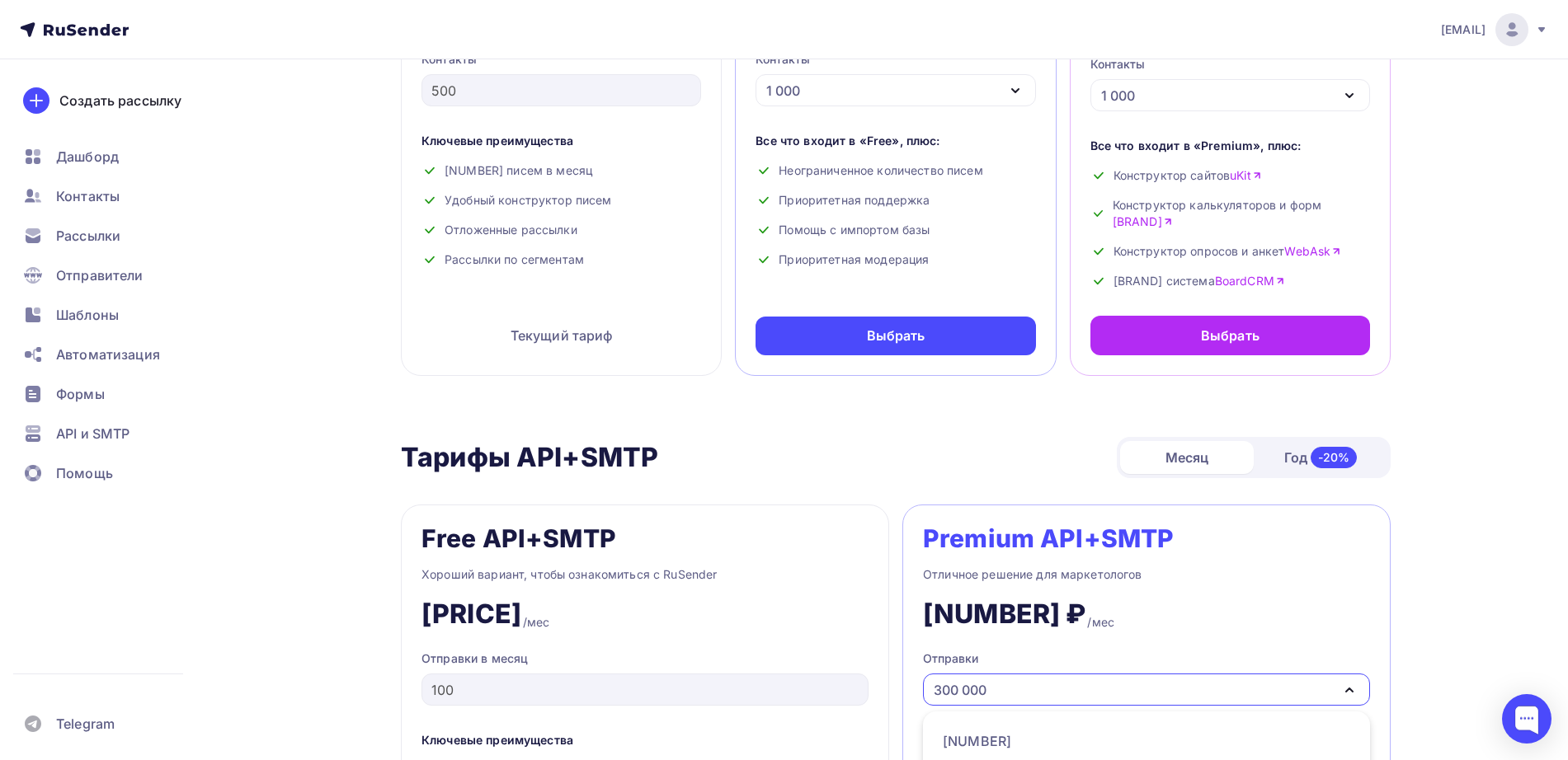 scroll, scrollTop: 577, scrollLeft: 0, axis: vertical 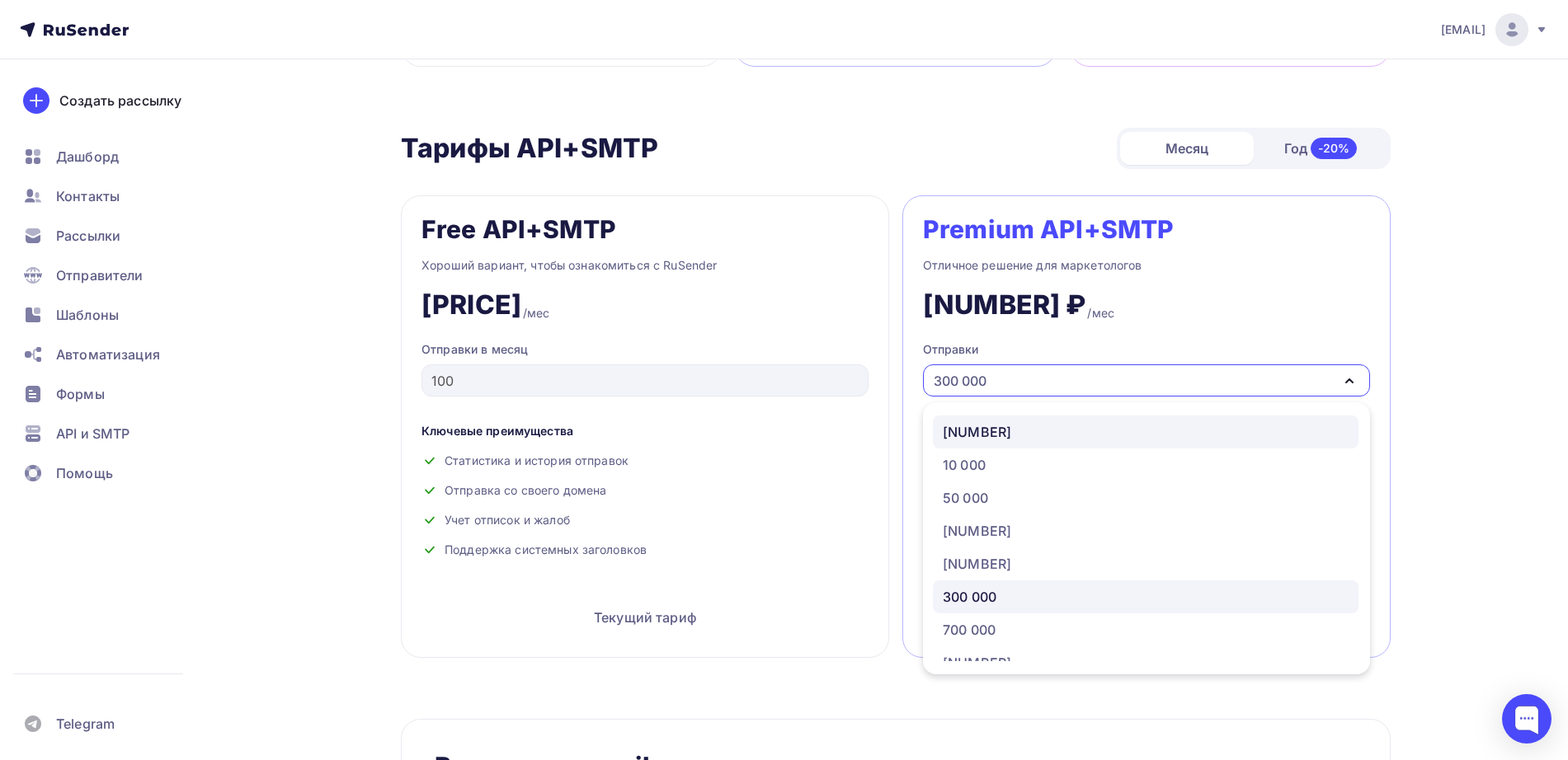 click on "[NUMBER]" at bounding box center (1146, 432) 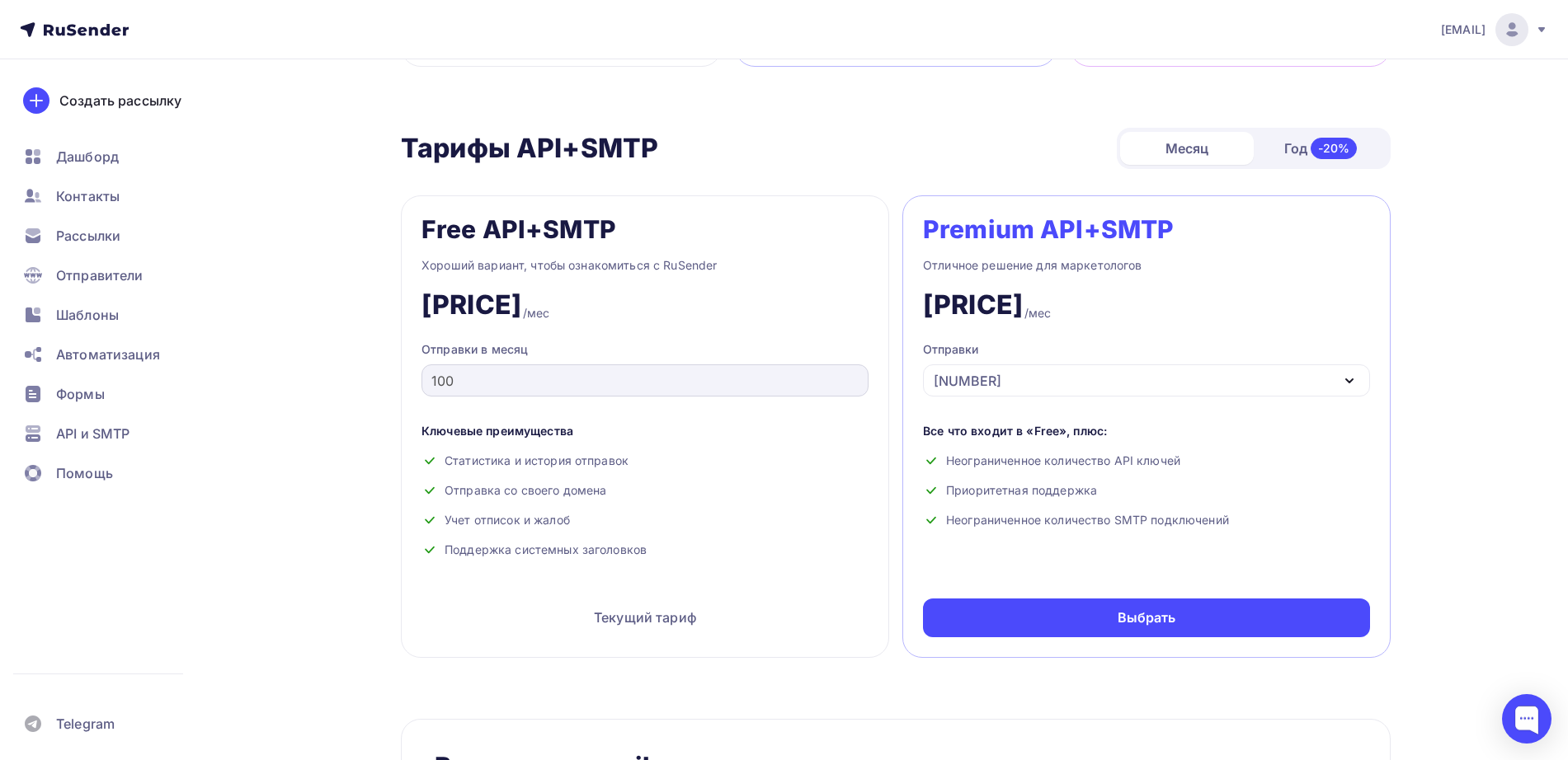 click on "100" at bounding box center (645, 380) 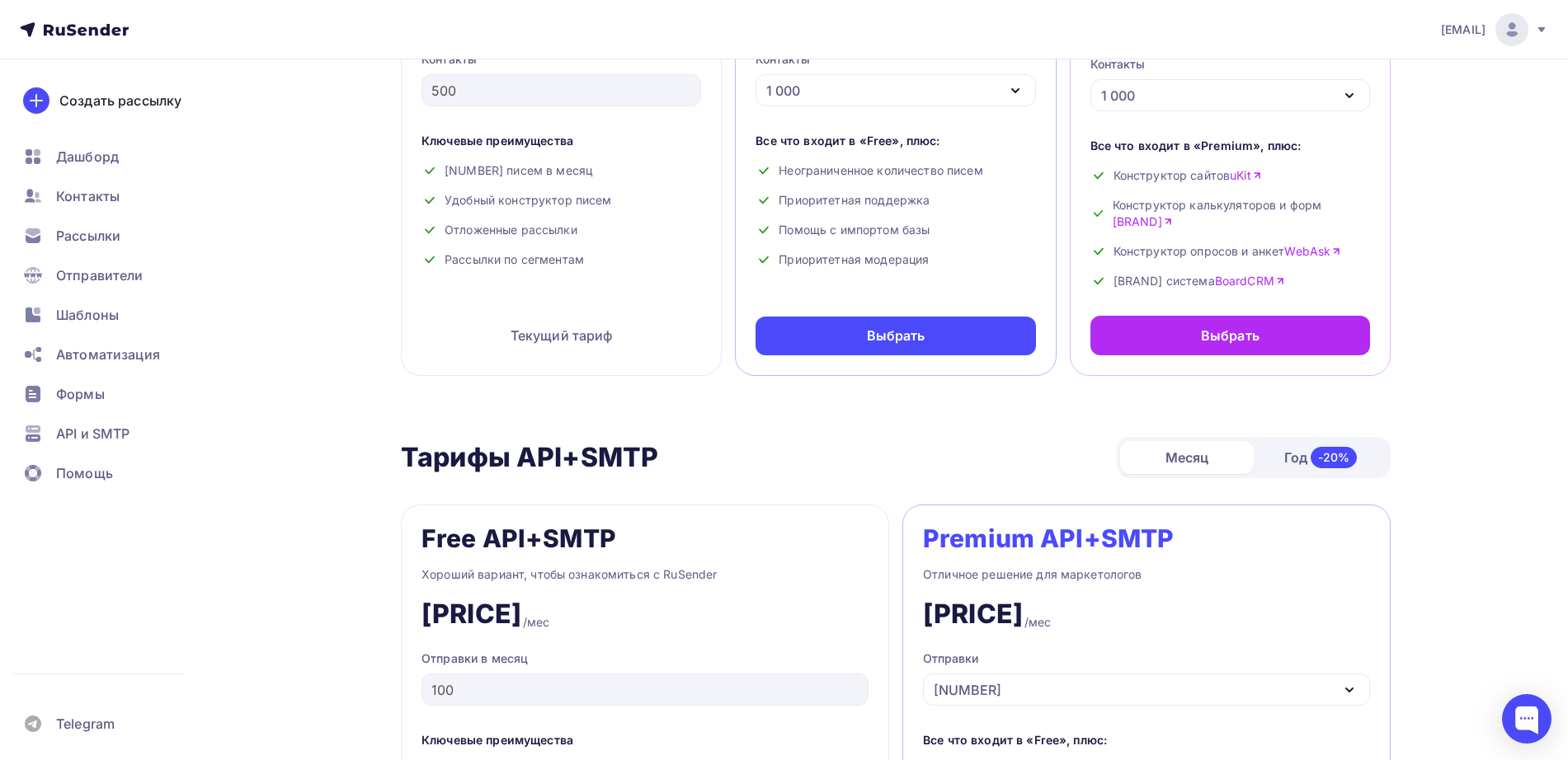 scroll, scrollTop: 62, scrollLeft: 0, axis: vertical 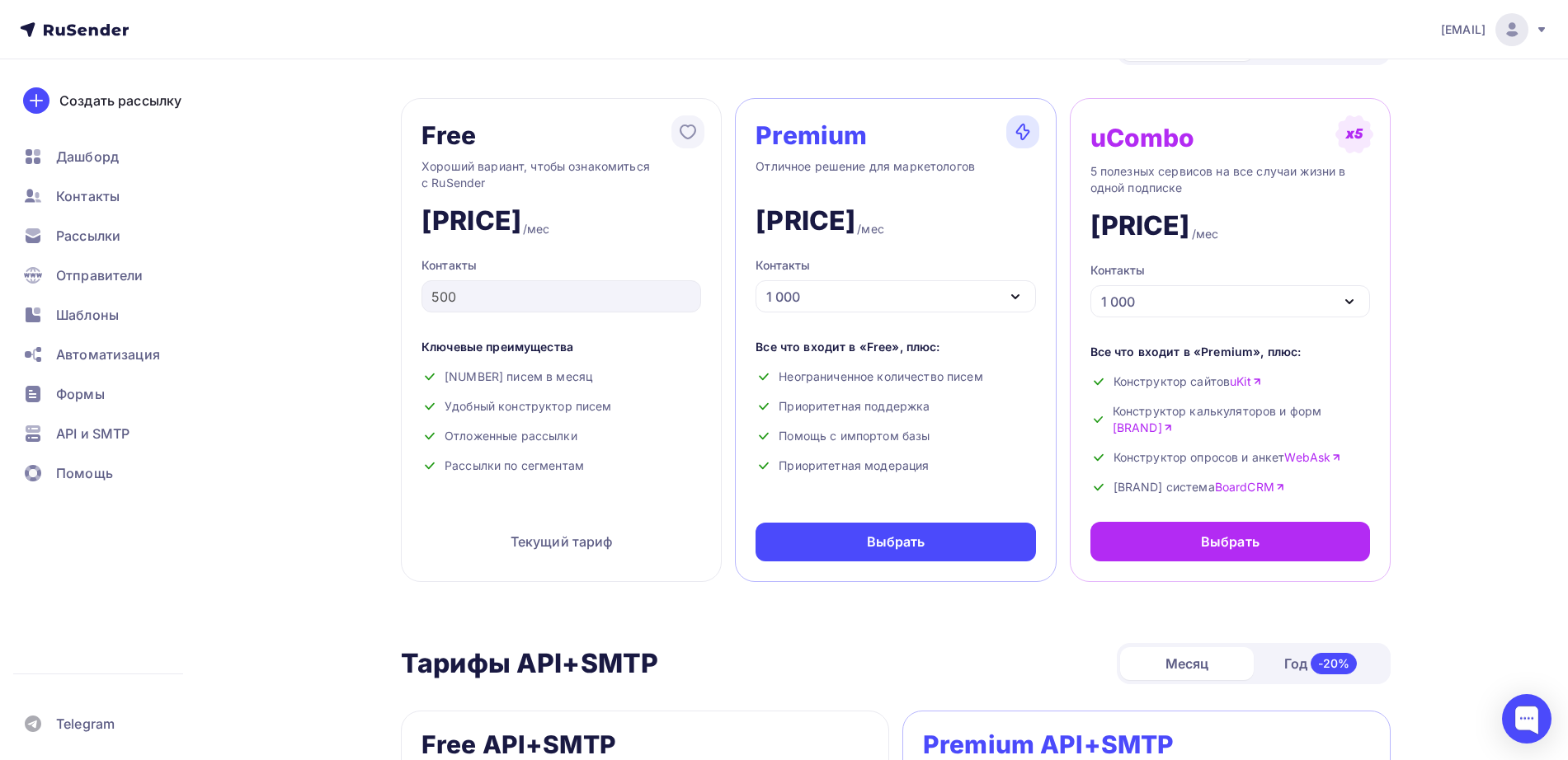 click on "1 000" at bounding box center (895, 296) 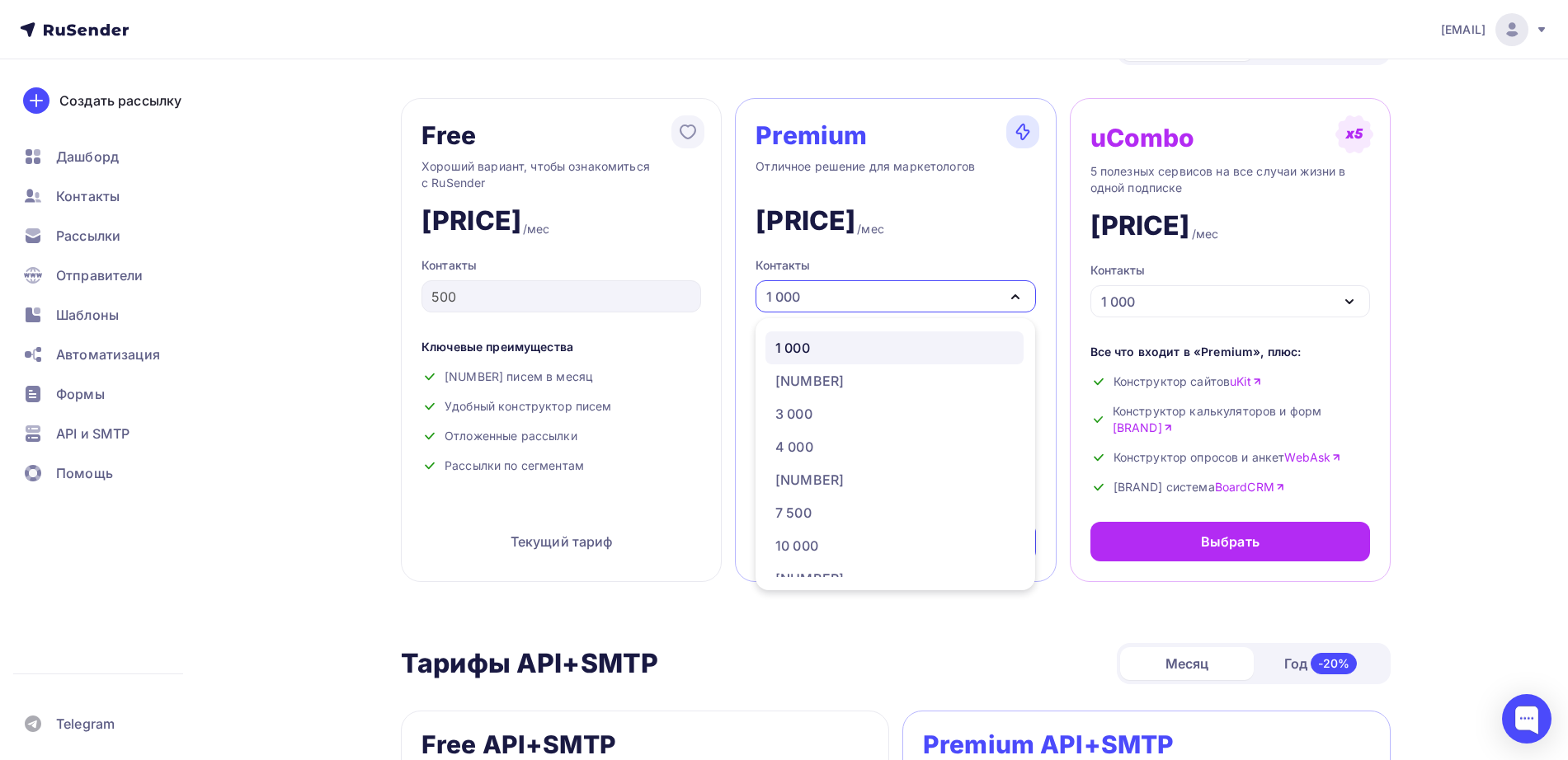 scroll, scrollTop: 103, scrollLeft: 0, axis: vertical 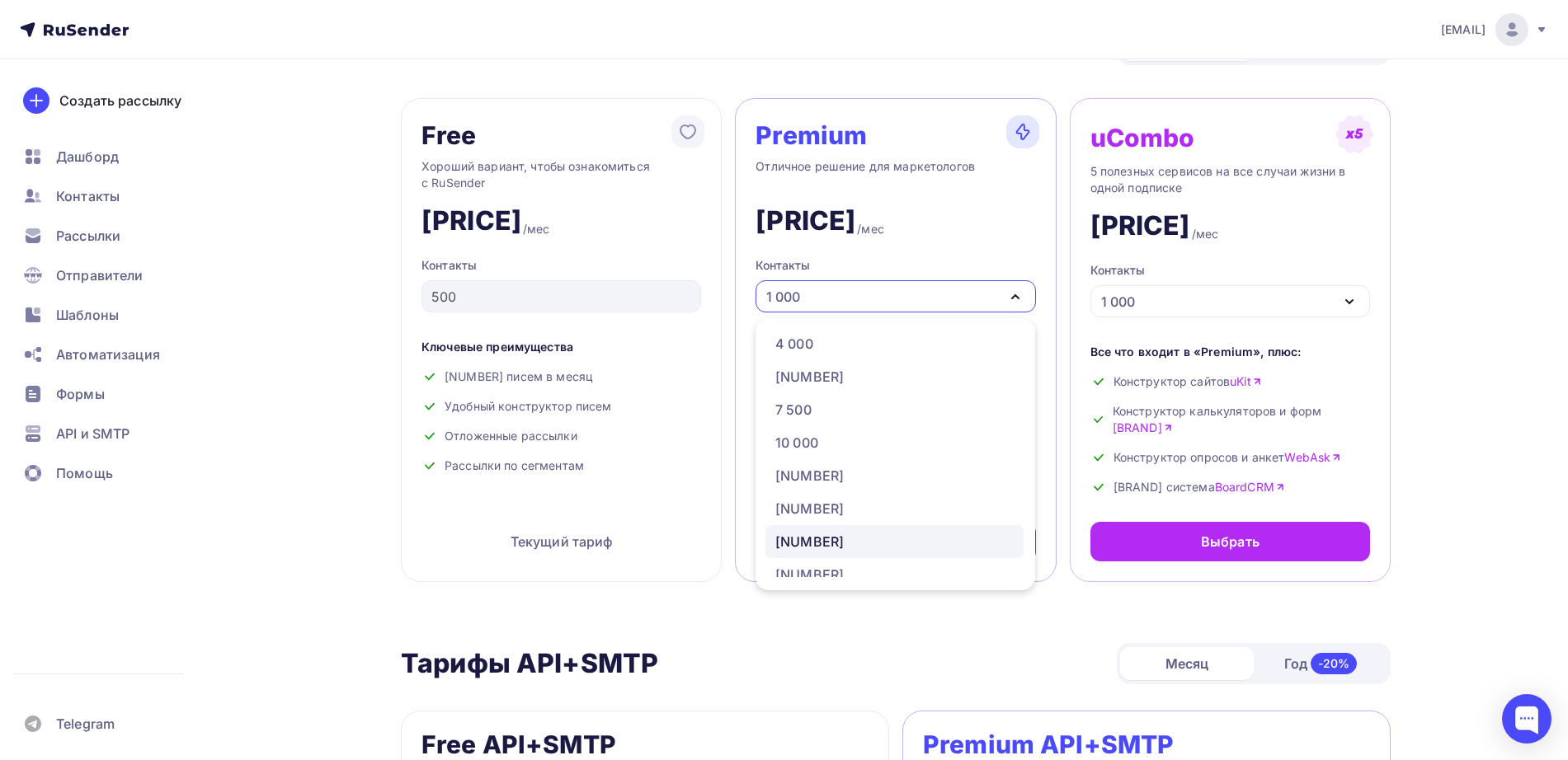 click on "[NUMBER]" at bounding box center (894, 542) 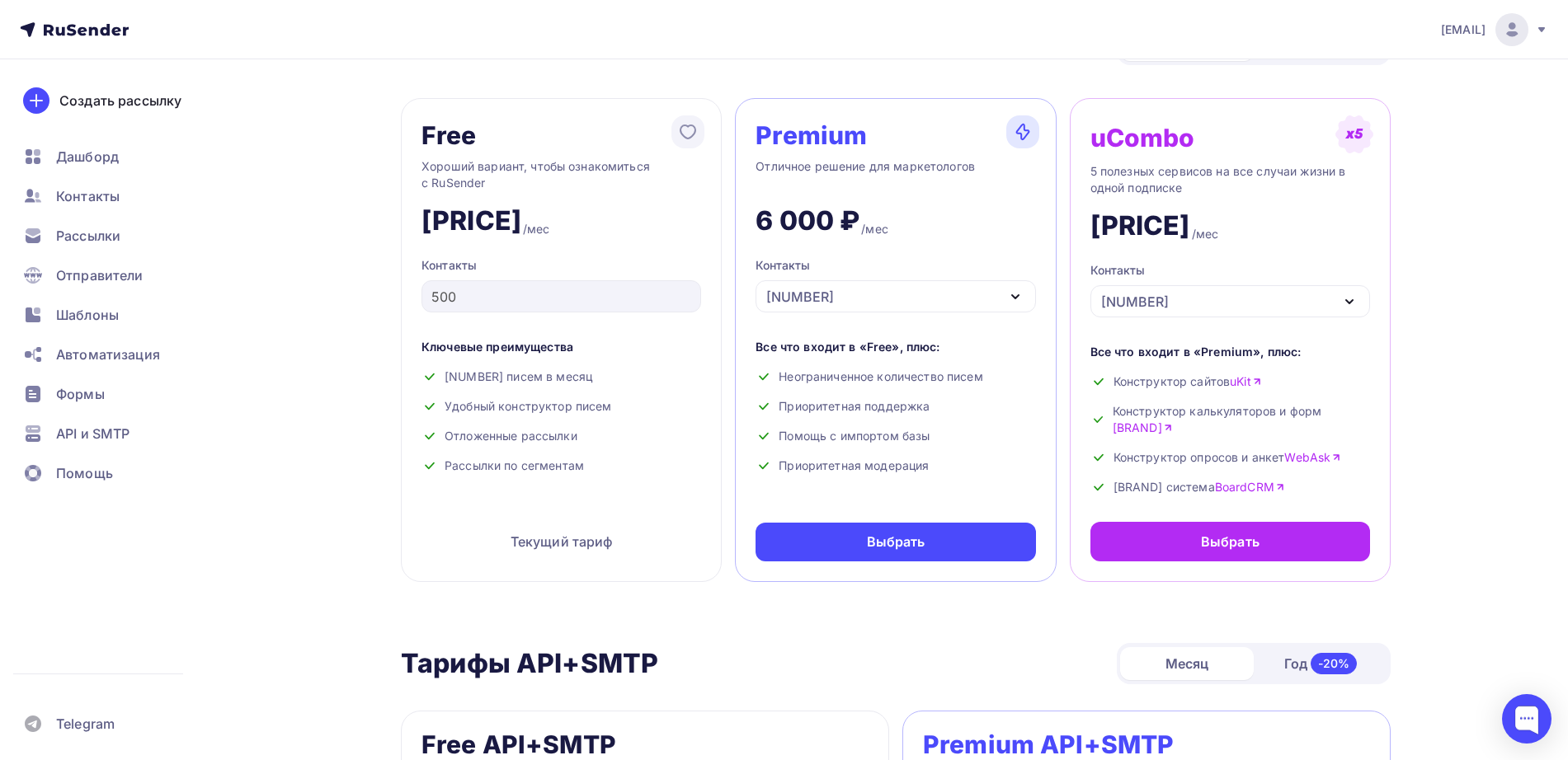 scroll, scrollTop: 0, scrollLeft: 0, axis: both 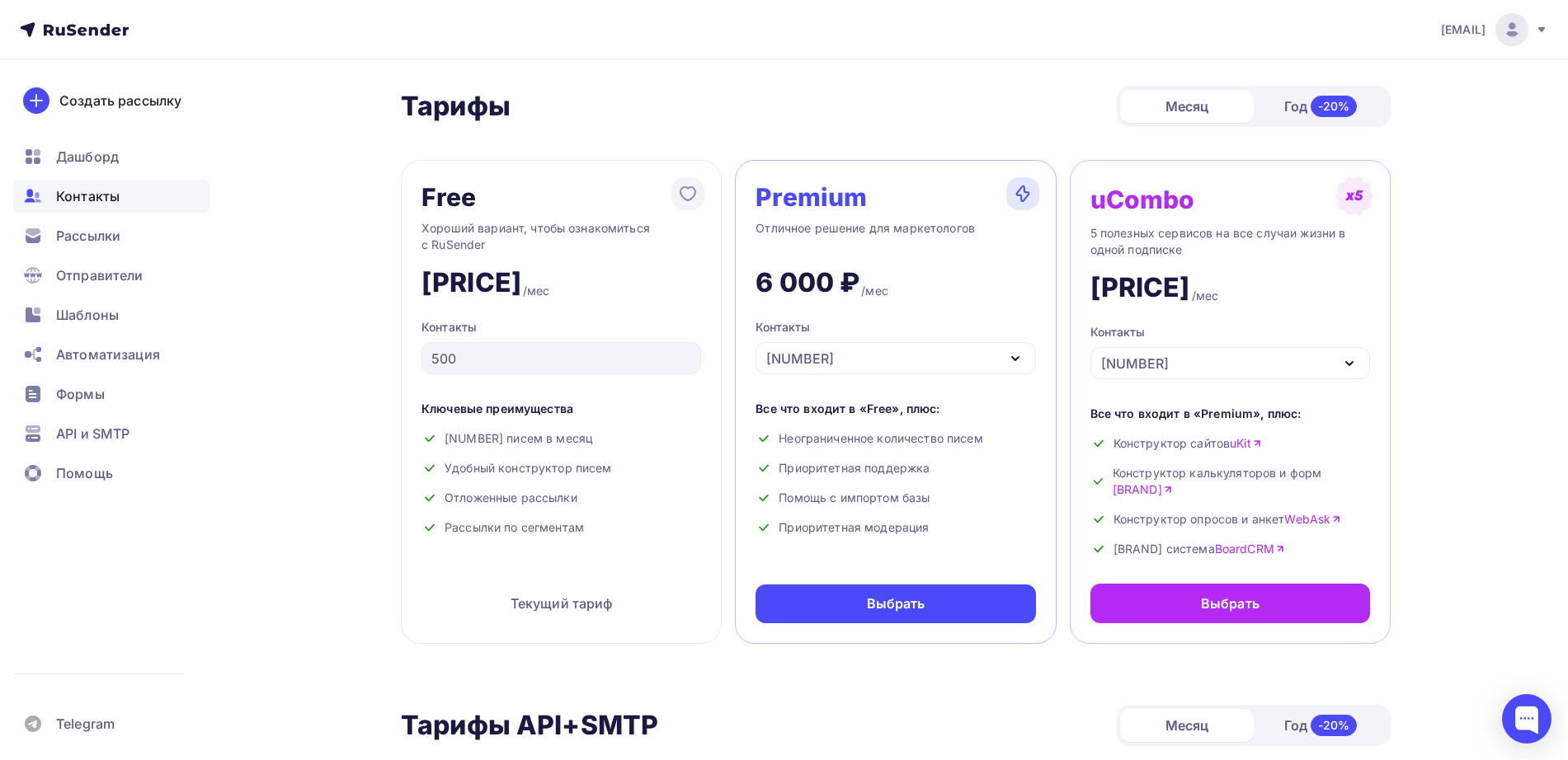 click on "Контакты" at bounding box center [87, 196] 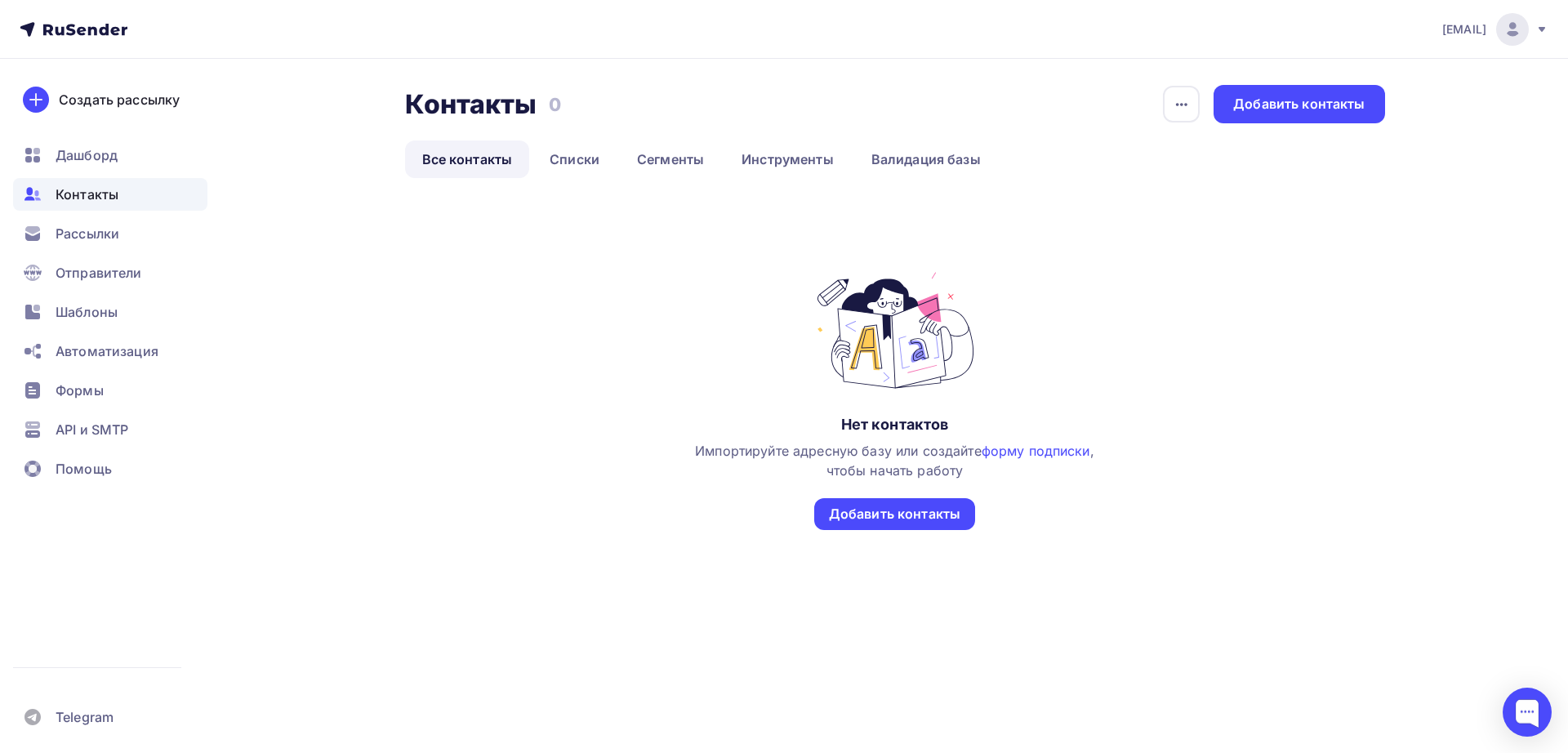 click on "nick@[DOMAIN] Аккаунт Тарифы Выйти
Создать рассылку
Дашборд
Контакты
Рассылки
Отправители
Шаблоны
Автоматизация
Формы
API и SMTP
Помощь
Telegram
Аккаунт         Тарифы                   Помощь       Выйти" at bounding box center (784, 29) 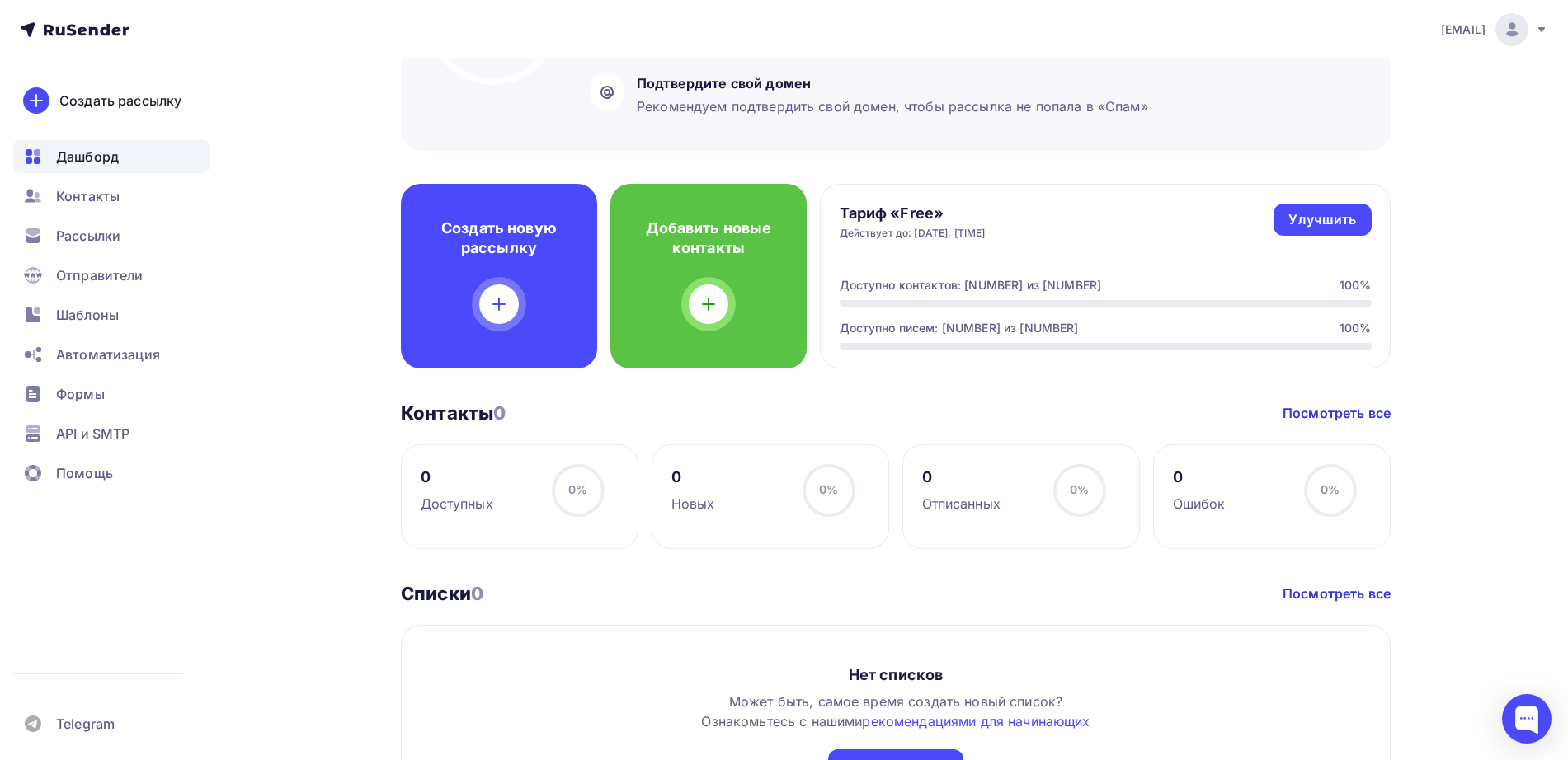 scroll, scrollTop: 0, scrollLeft: 0, axis: both 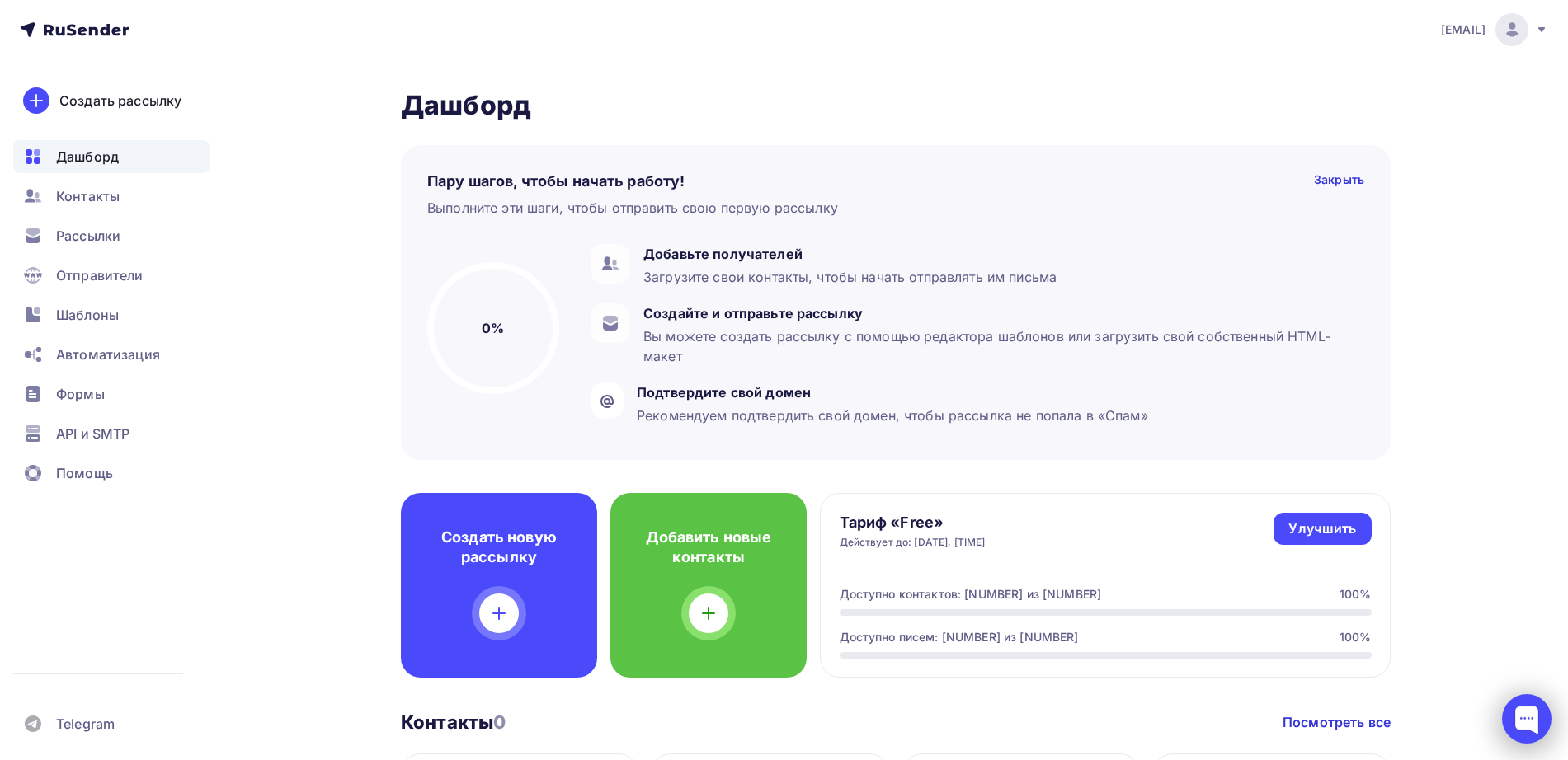 click at bounding box center [1527, 719] 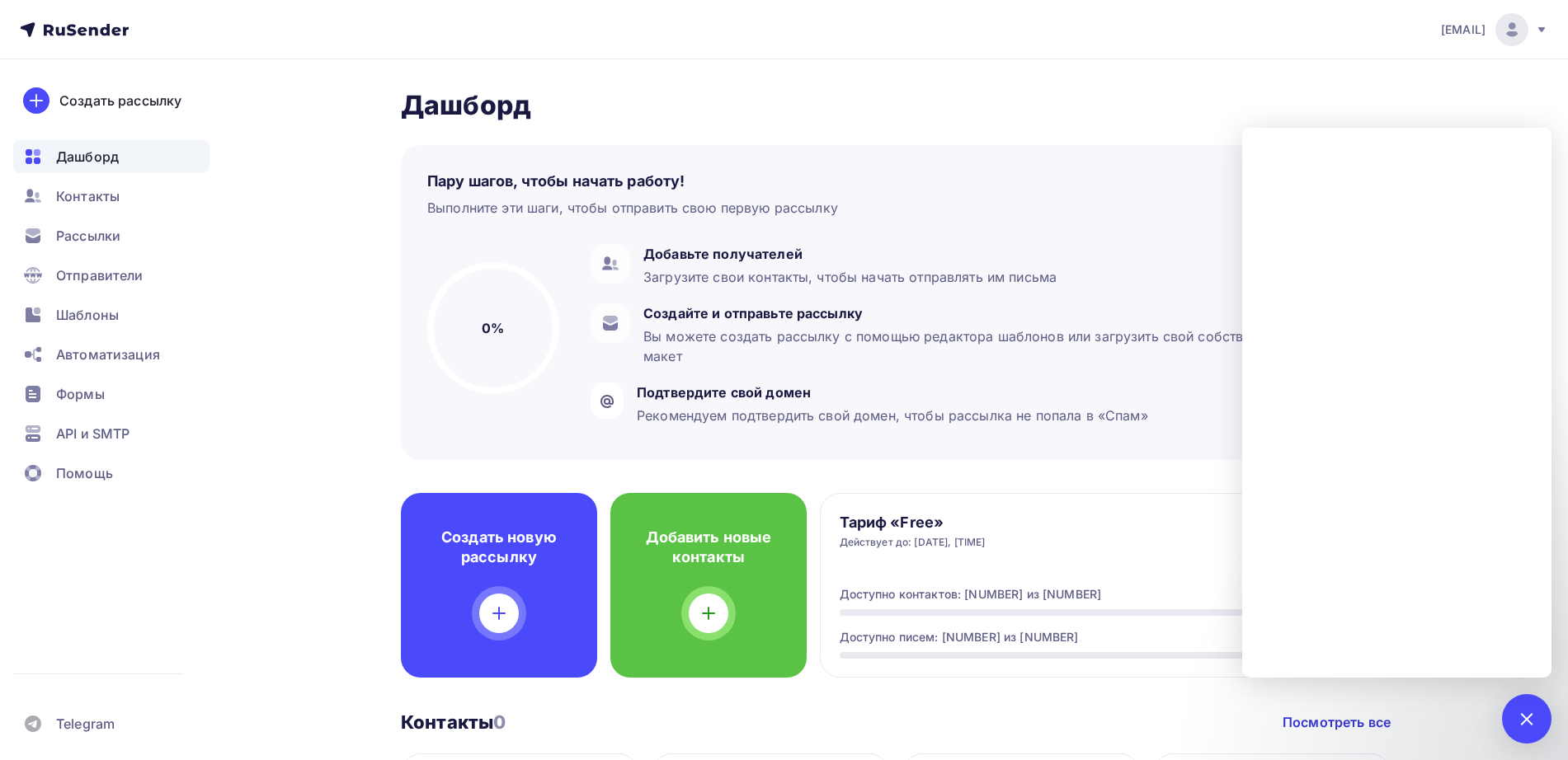 click on "Дашборд" at bounding box center [87, 157] 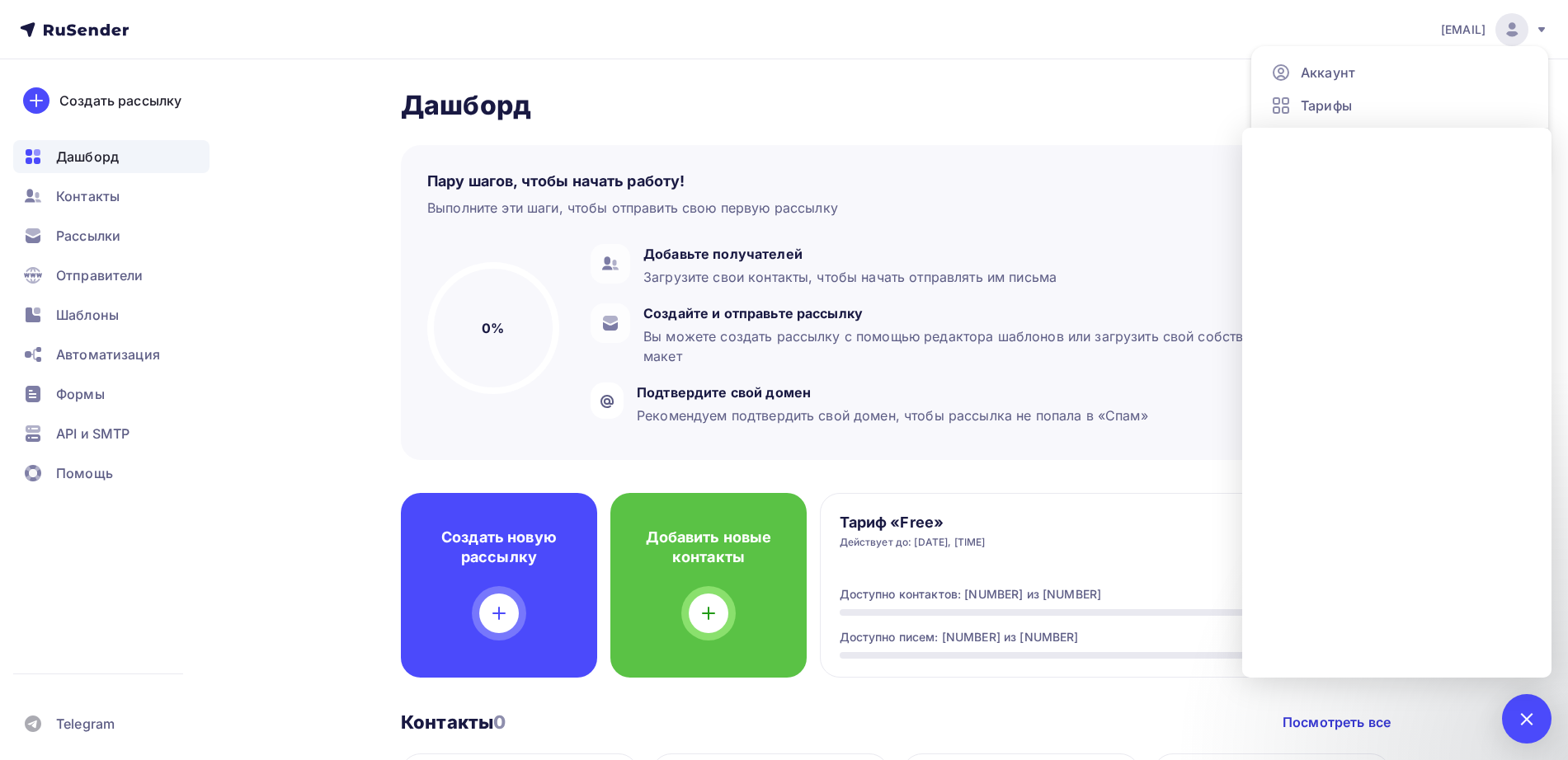 click on "Дашборд" at bounding box center (896, 106) 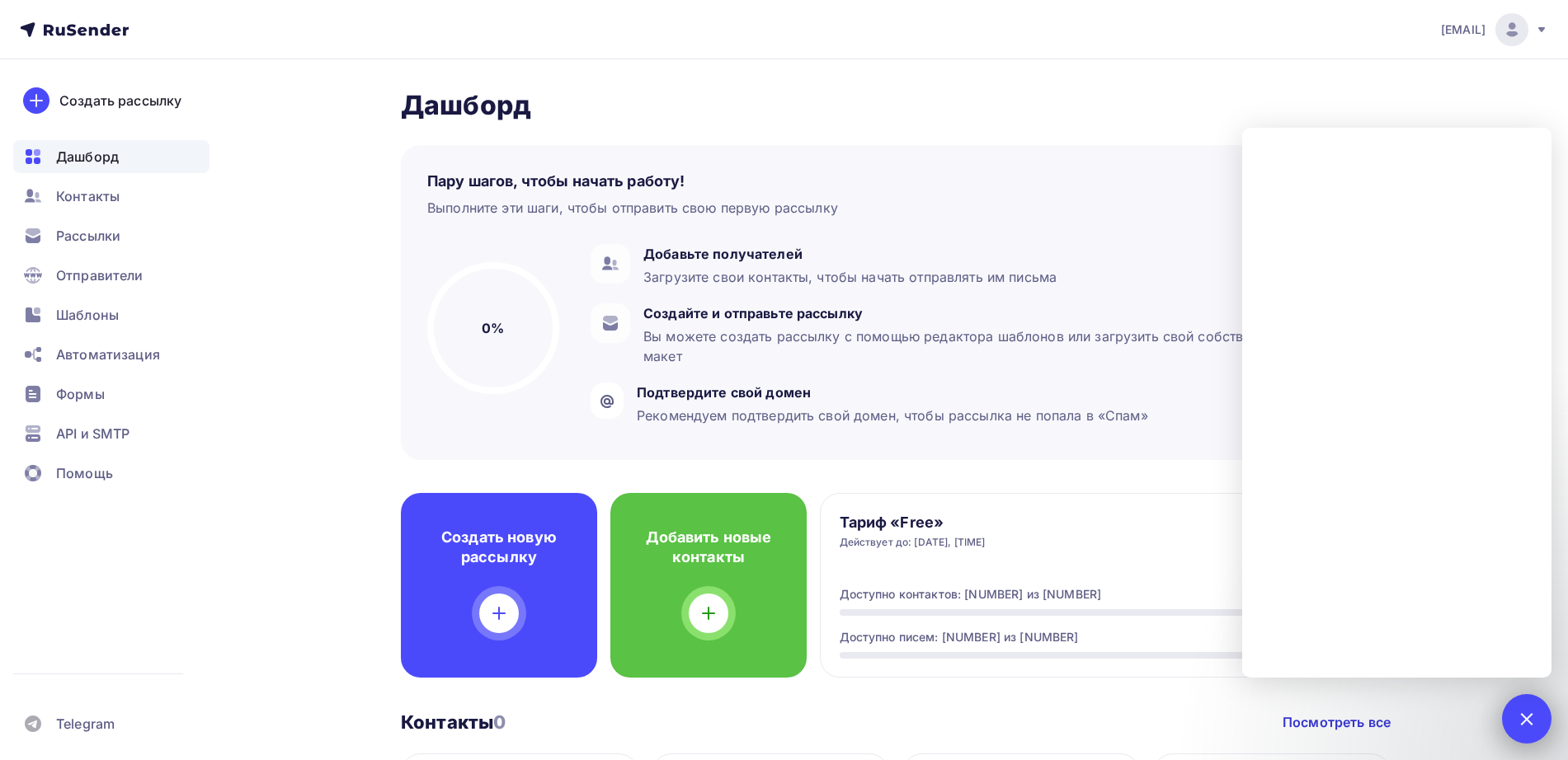 click at bounding box center (1526, 718) 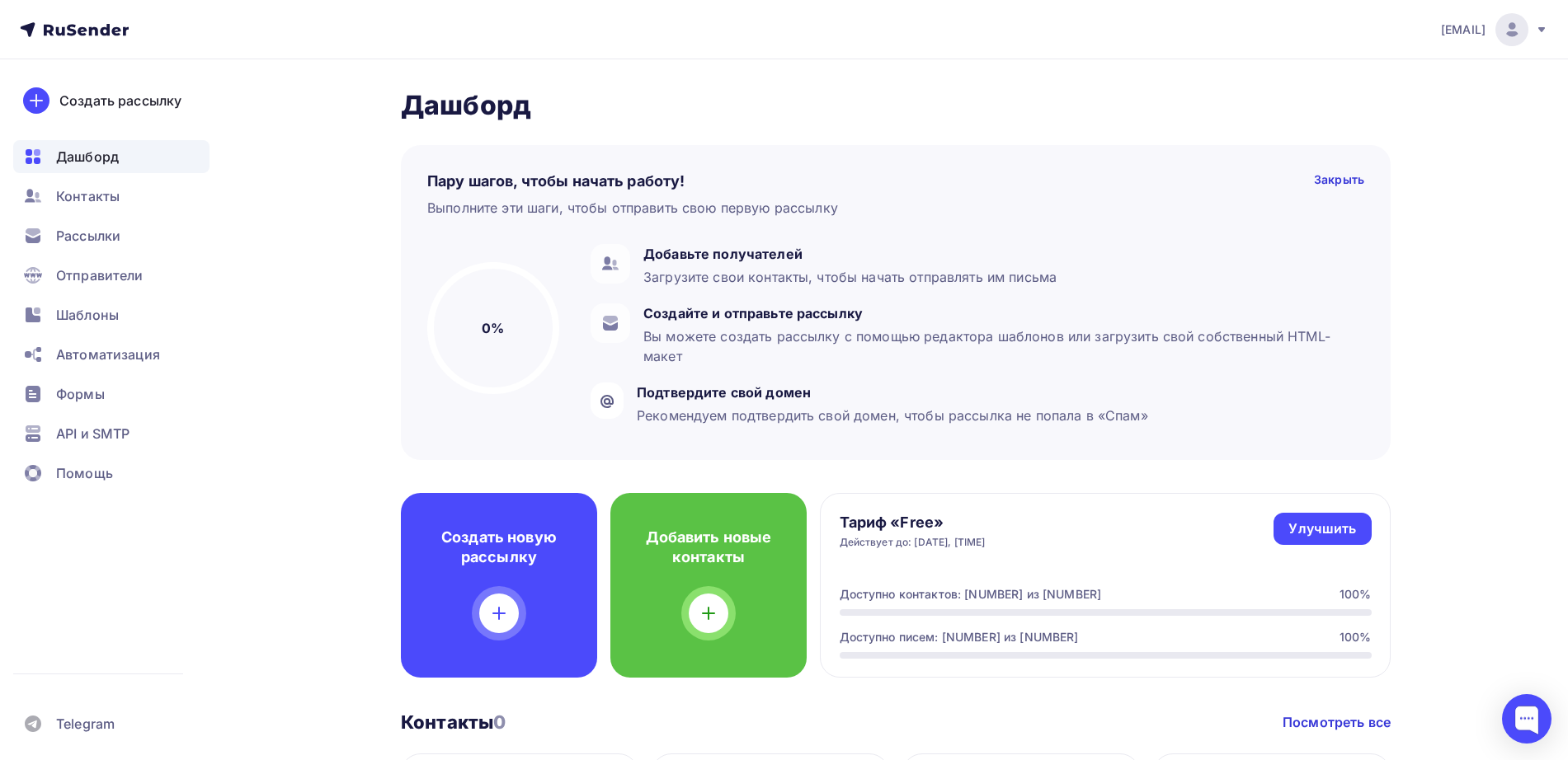 click on "[EMAIL]" at bounding box center (1495, 30) 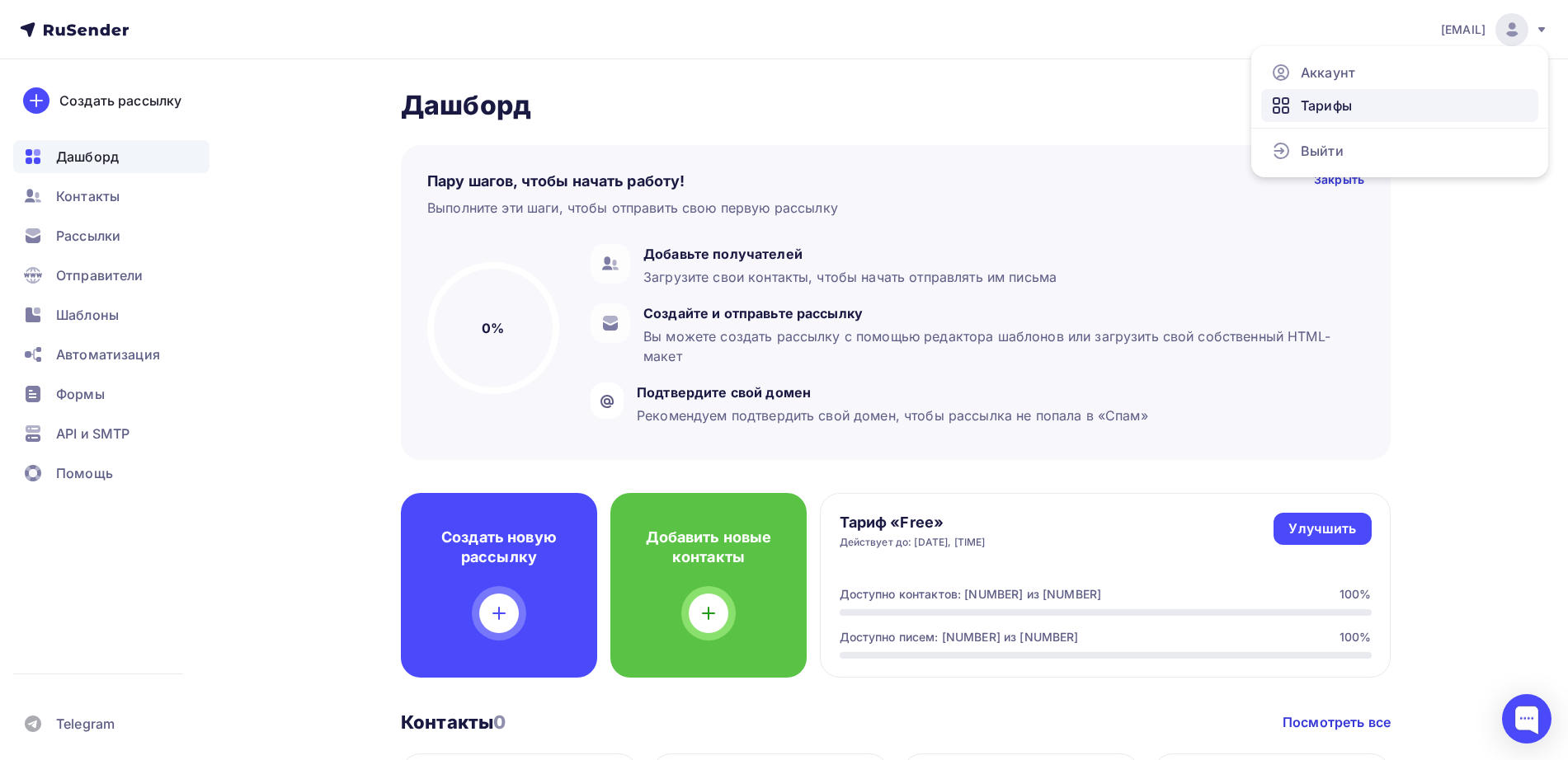 click on "Тарифы" at bounding box center [1400, 106] 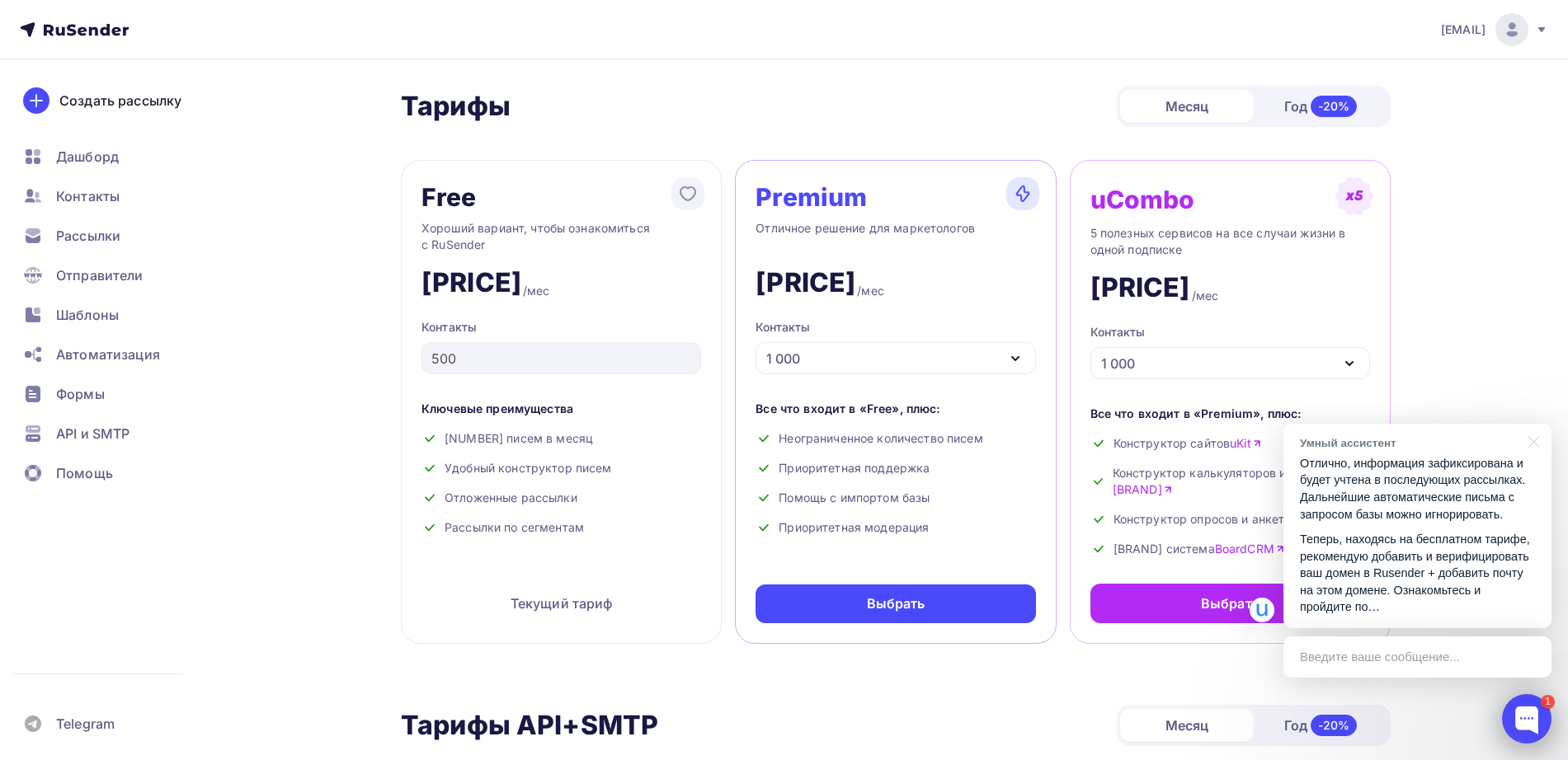 click at bounding box center (1527, 719) 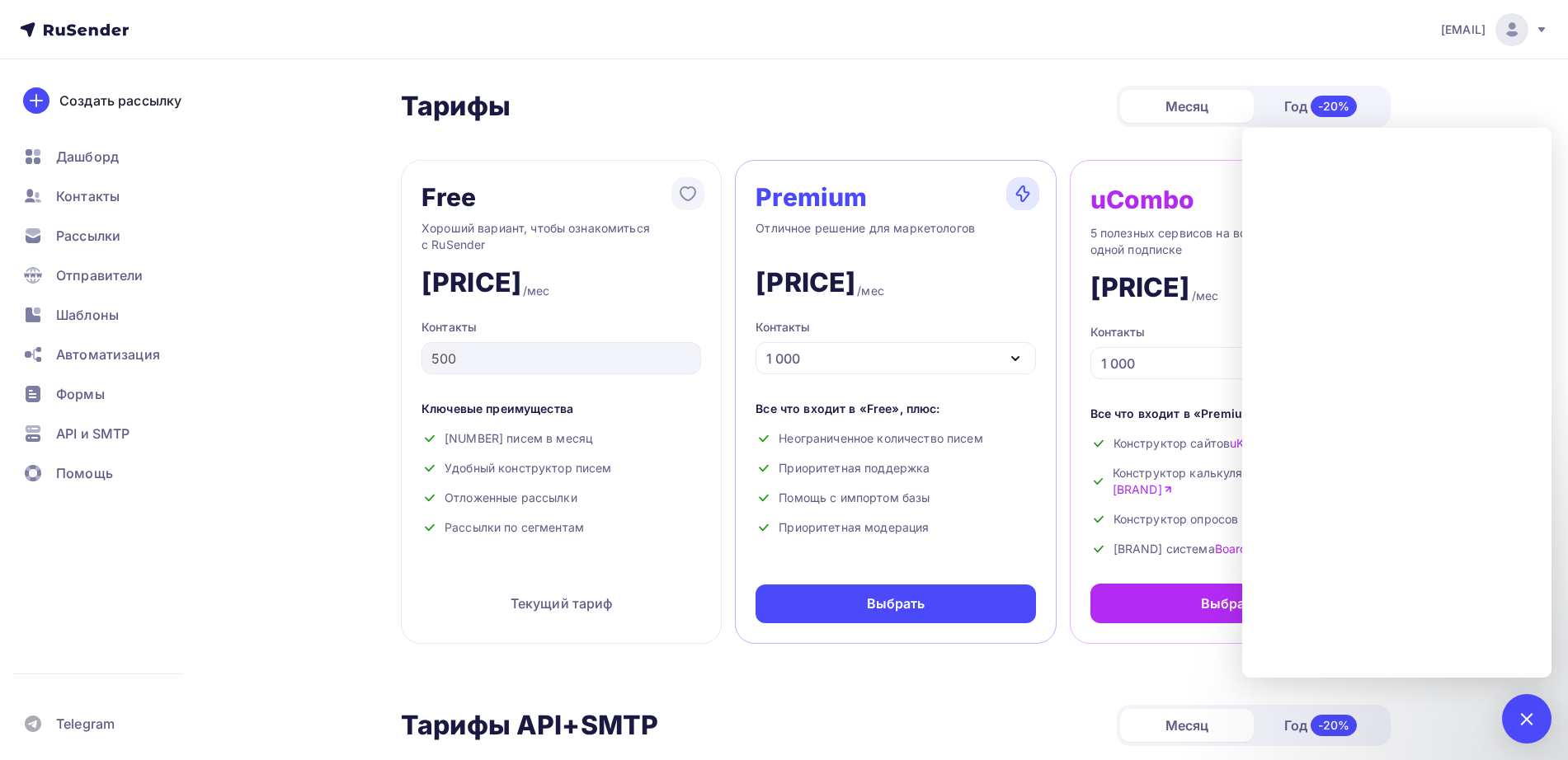 click on "Тарифы   Тарифы   Месяц
Год
-20%" at bounding box center (896, 106) 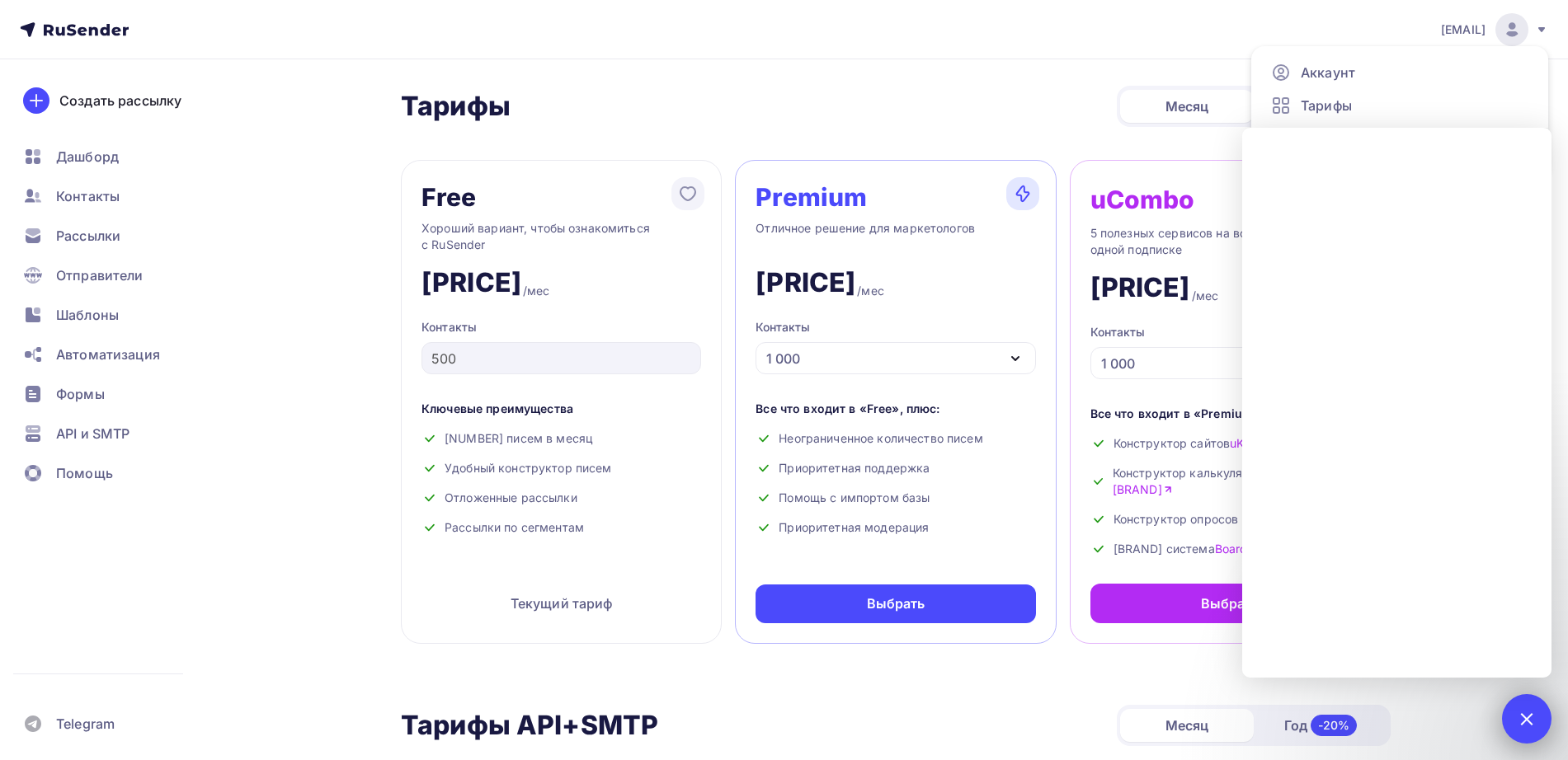 drag, startPoint x: 1536, startPoint y: 721, endPoint x: 1519, endPoint y: 697, distance: 29.410882 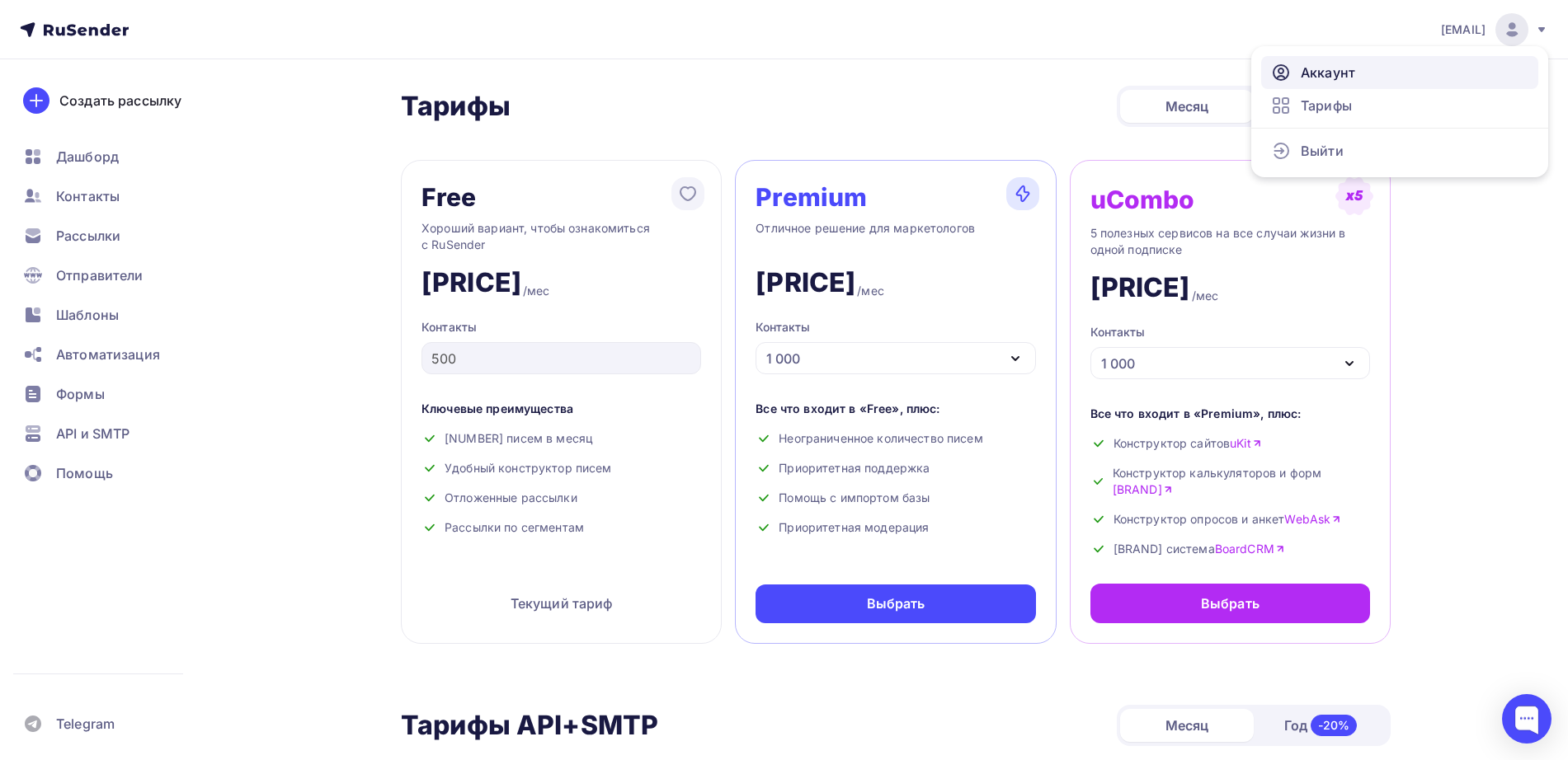 click on "Аккаунт" at bounding box center [1400, 73] 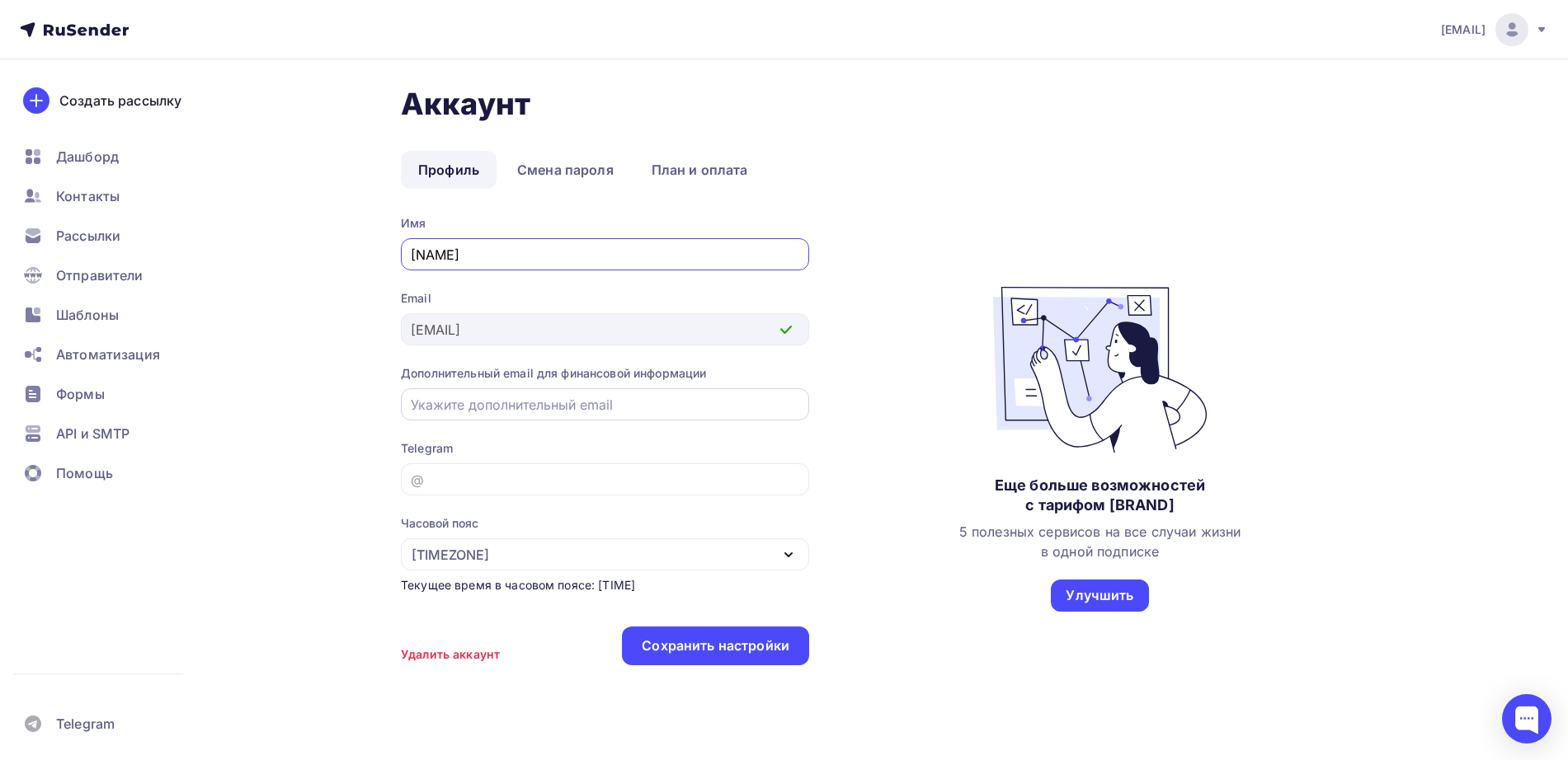 type on "[NAME]" 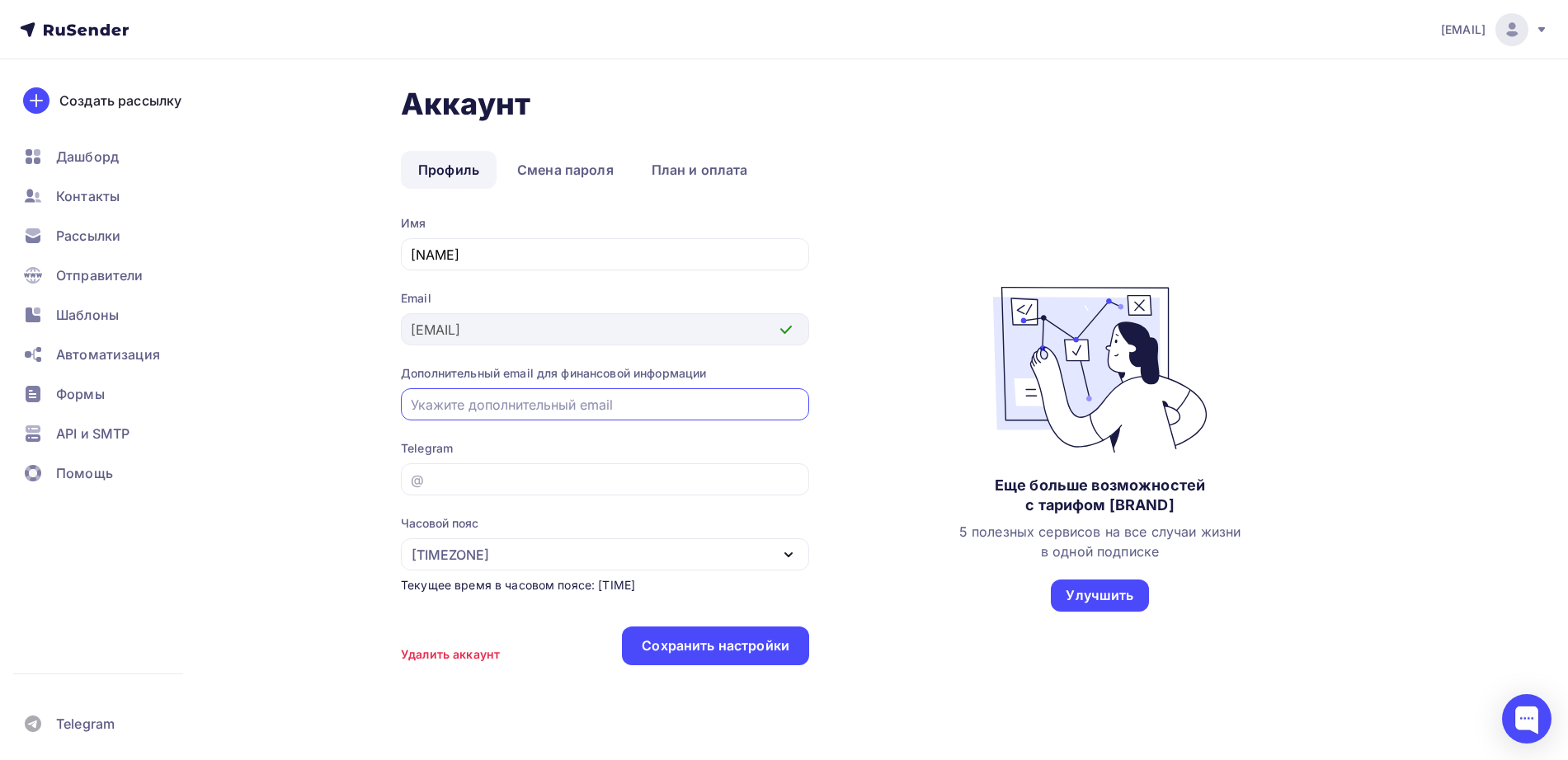 click at bounding box center [605, 405] 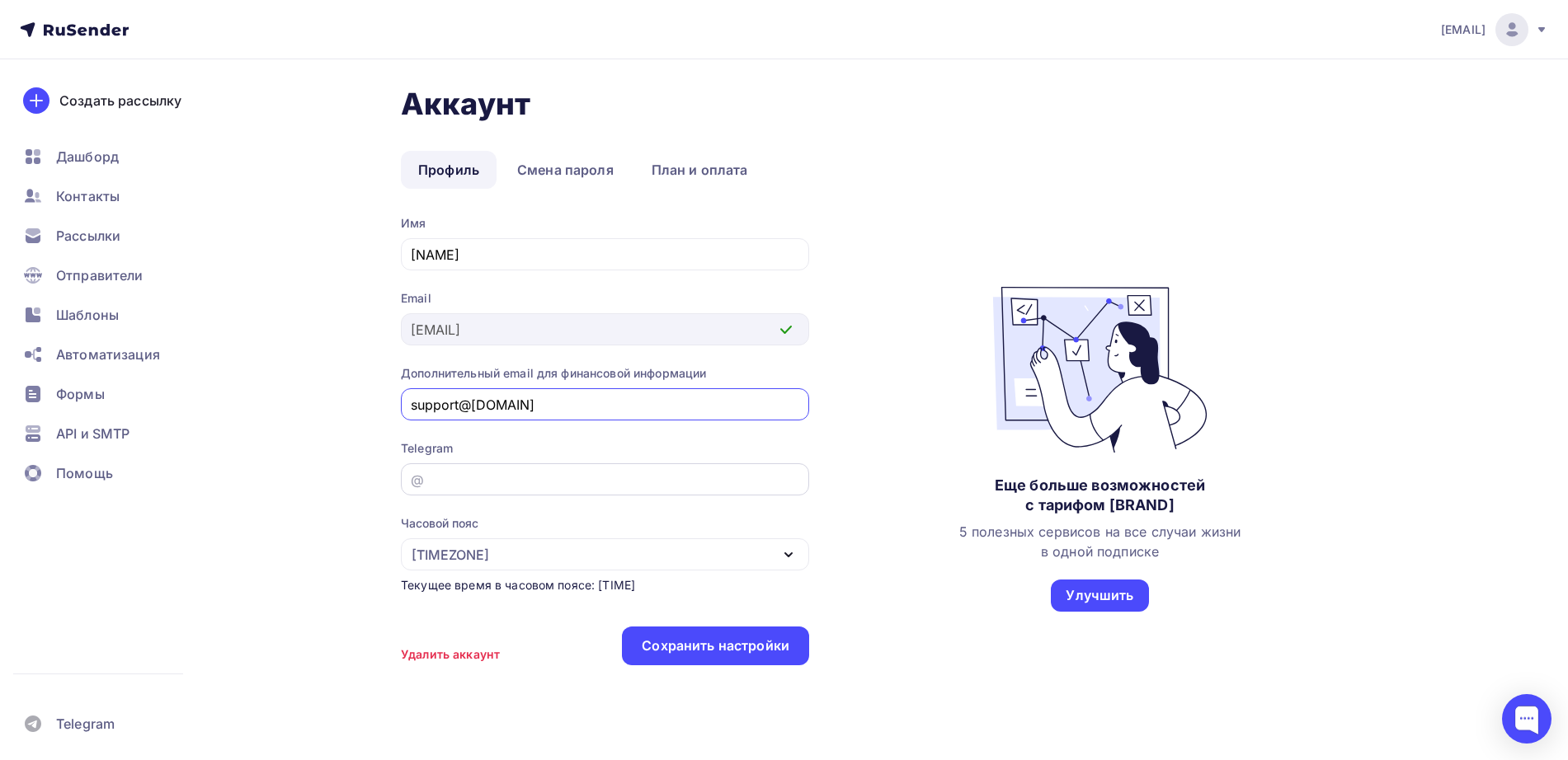 type on "support@[DOMAIN]" 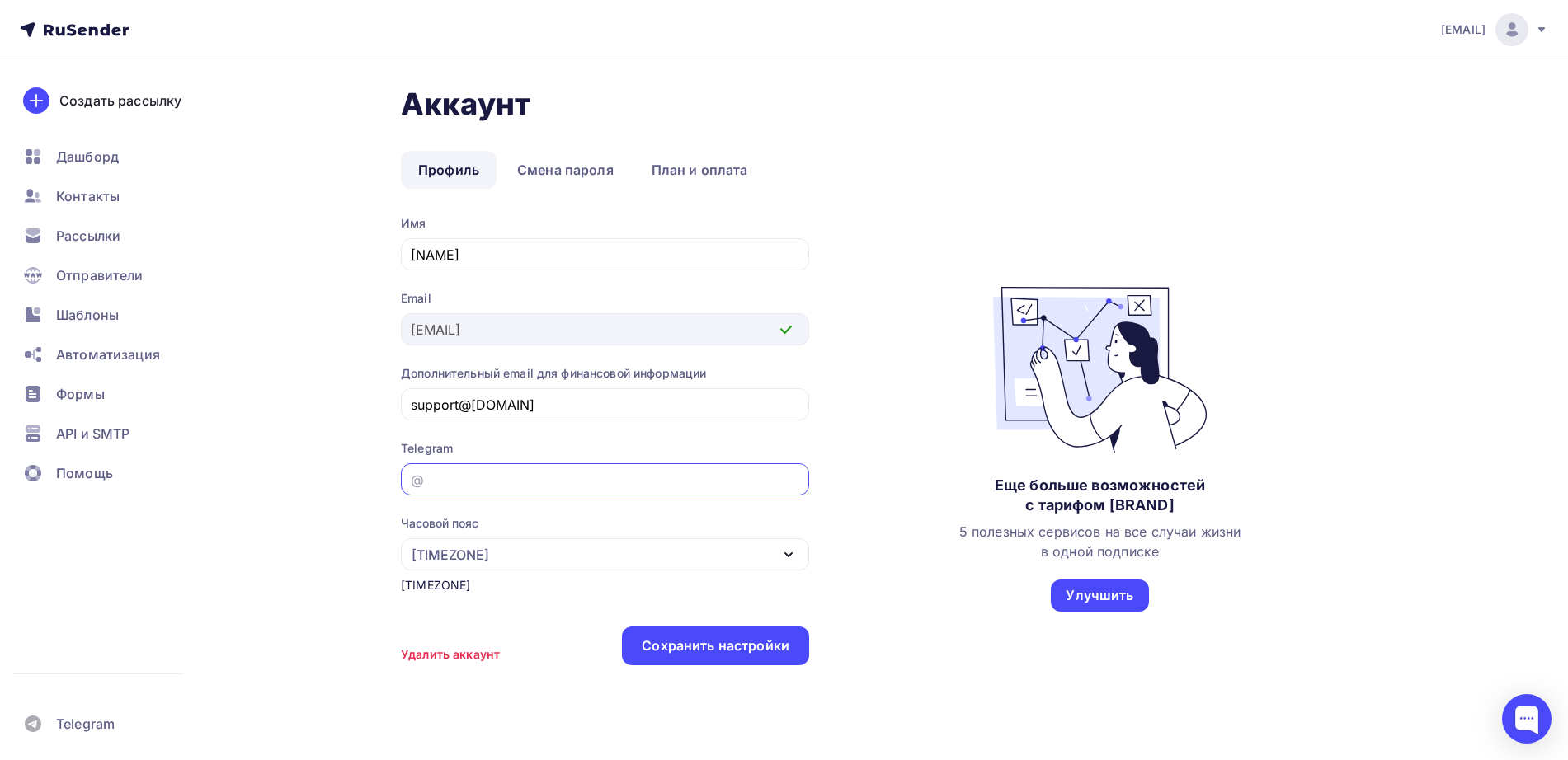 paste on "@[USERNAME]" 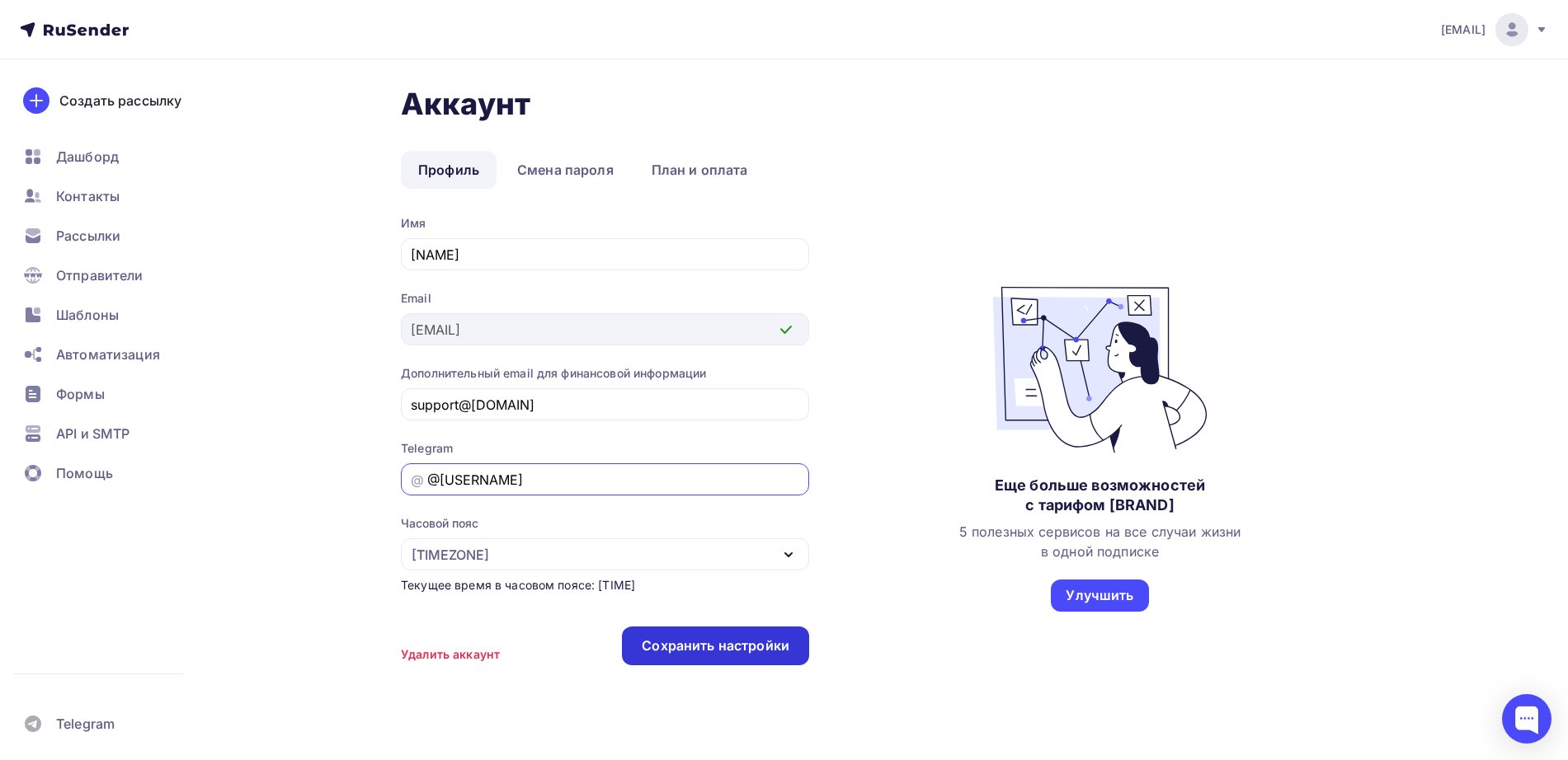 type on "@[USERNAME]" 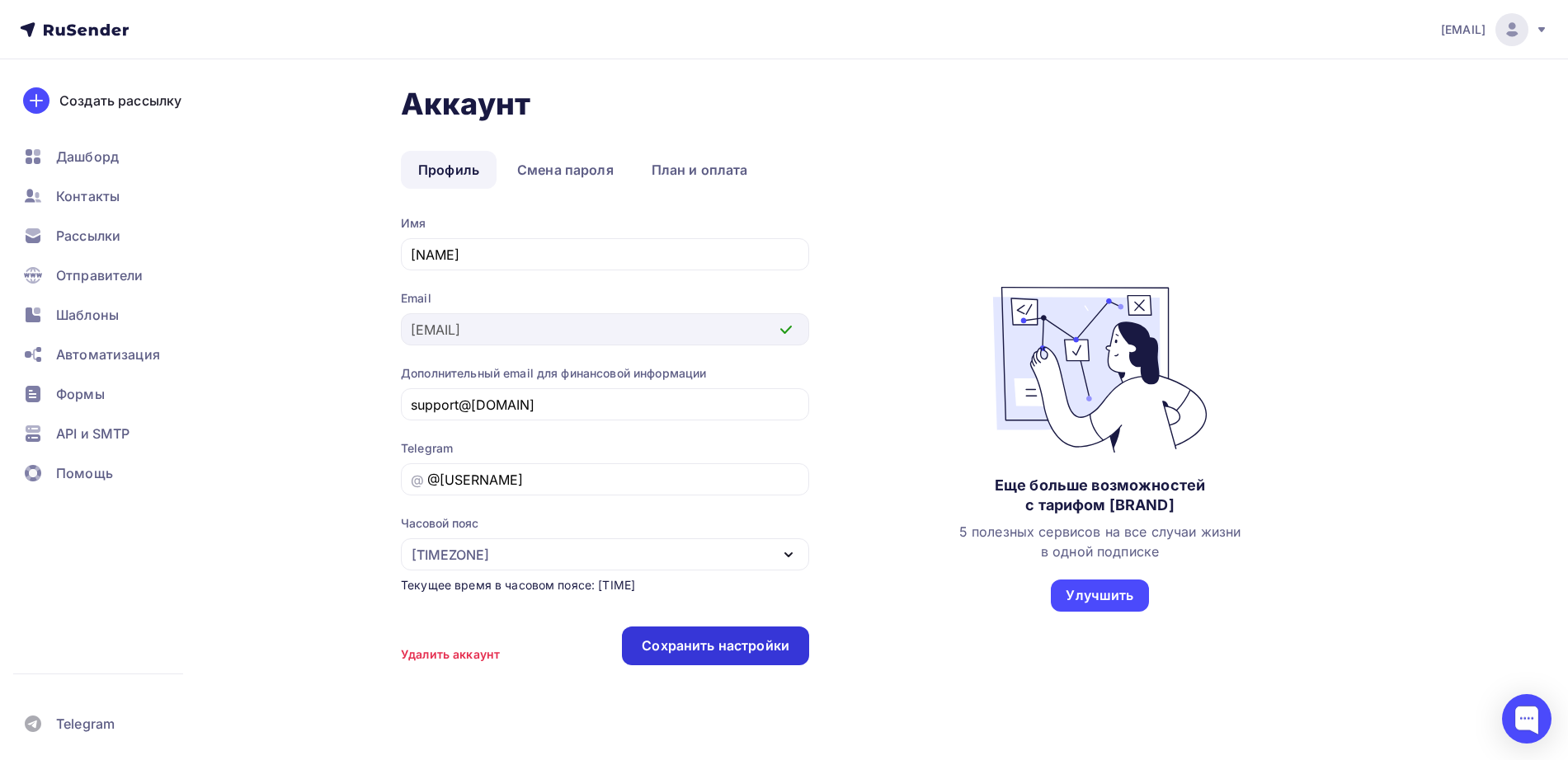 click on "Сохранить настройки" at bounding box center [715, 645] 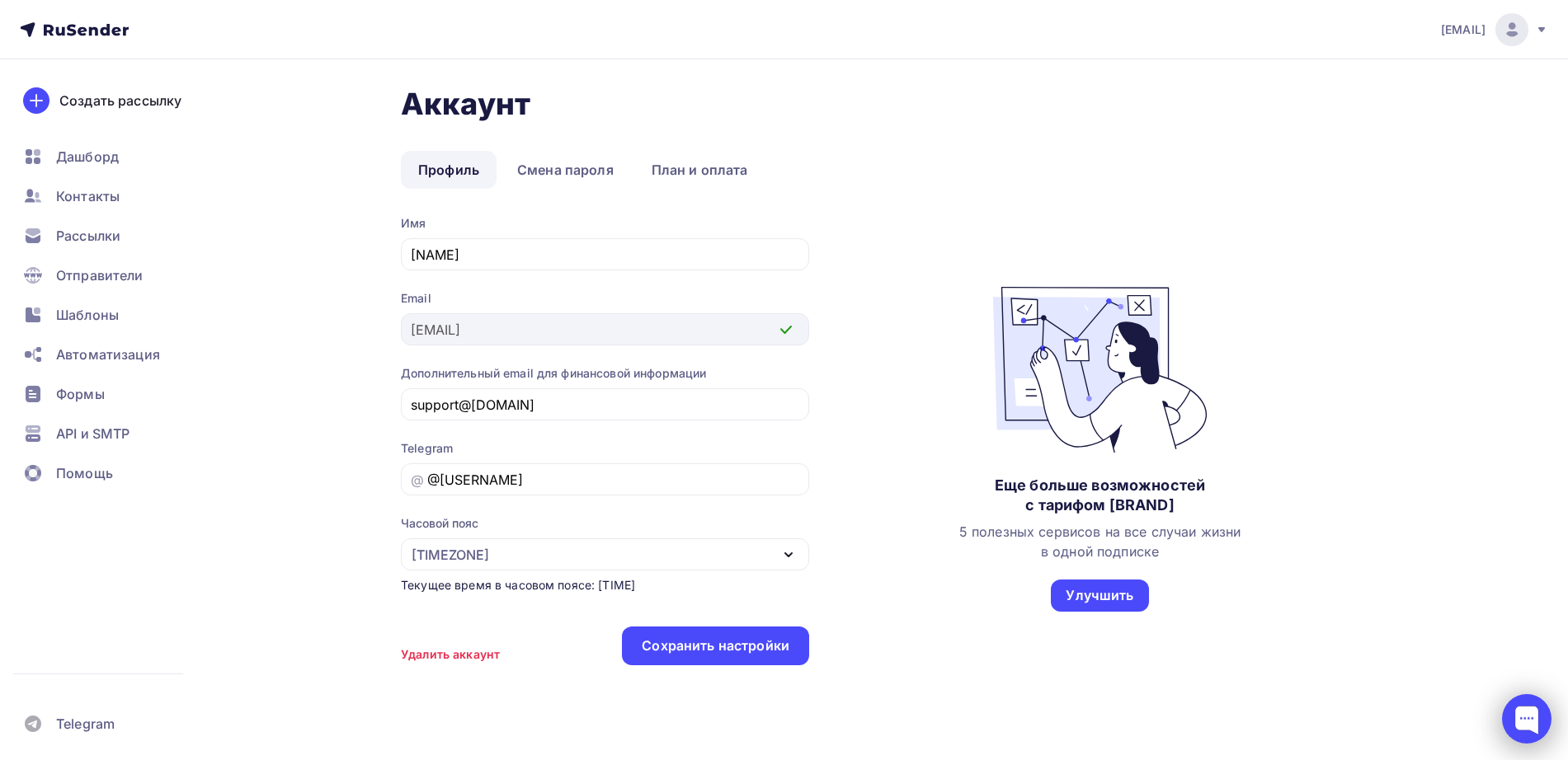 click at bounding box center (1527, 719) 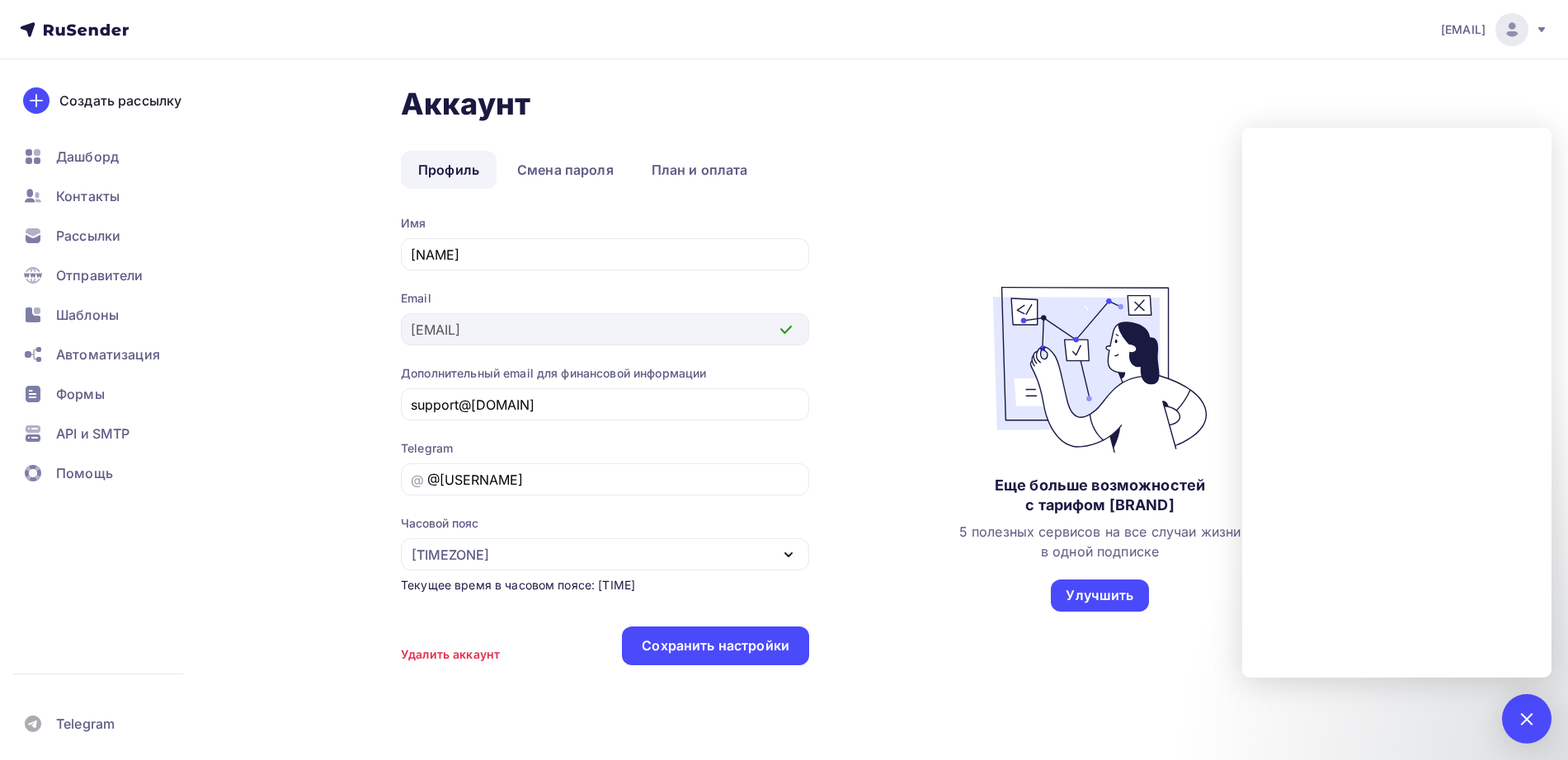 click on "Создать рассылку
Дашборд
Контакты
Рассылки
Отправители
Шаблоны
Автоматизация
Формы
API и SMTP
Помощь
Telegram" at bounding box center [111, 410] 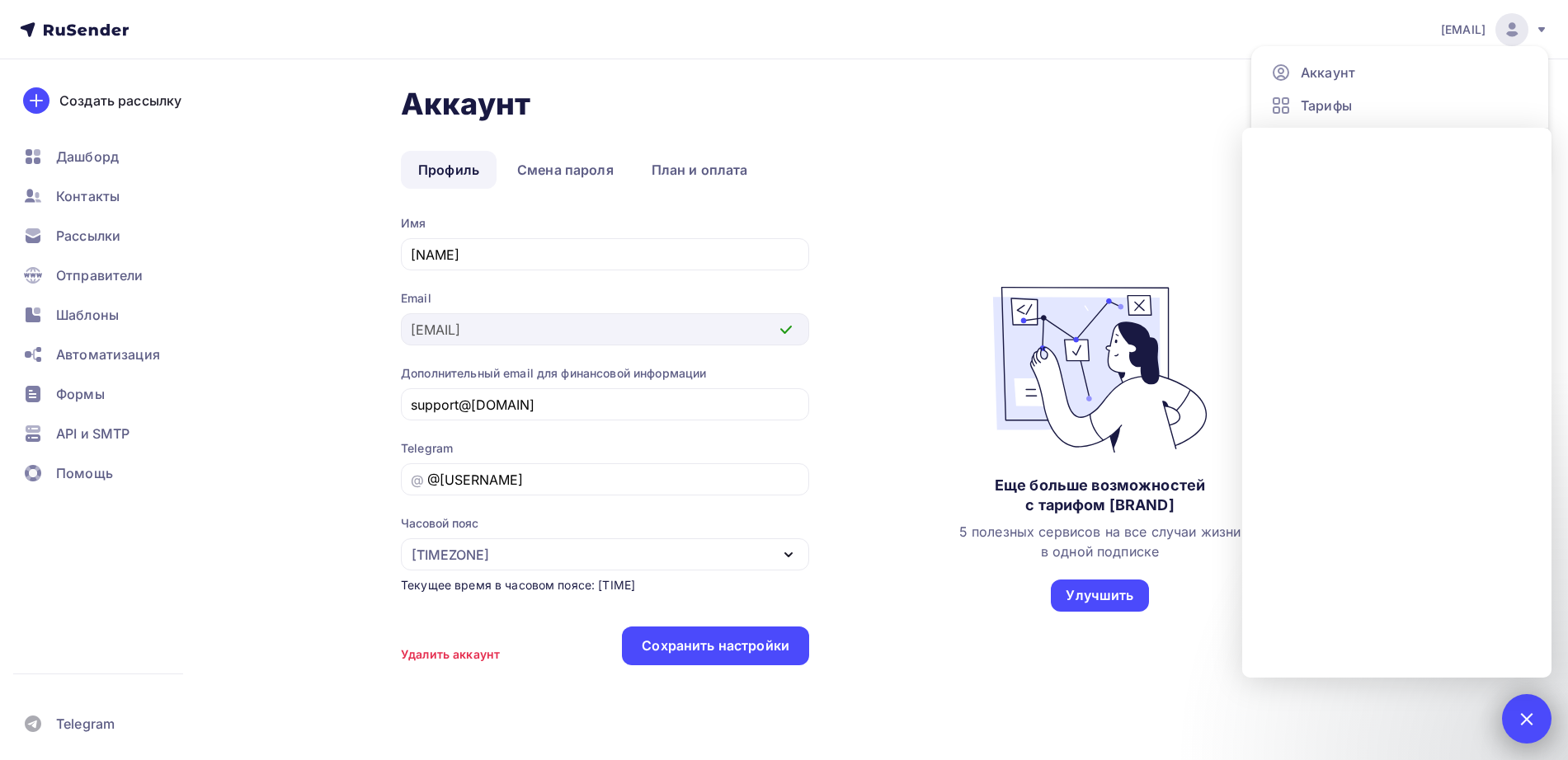click on "1" at bounding box center [1527, 719] 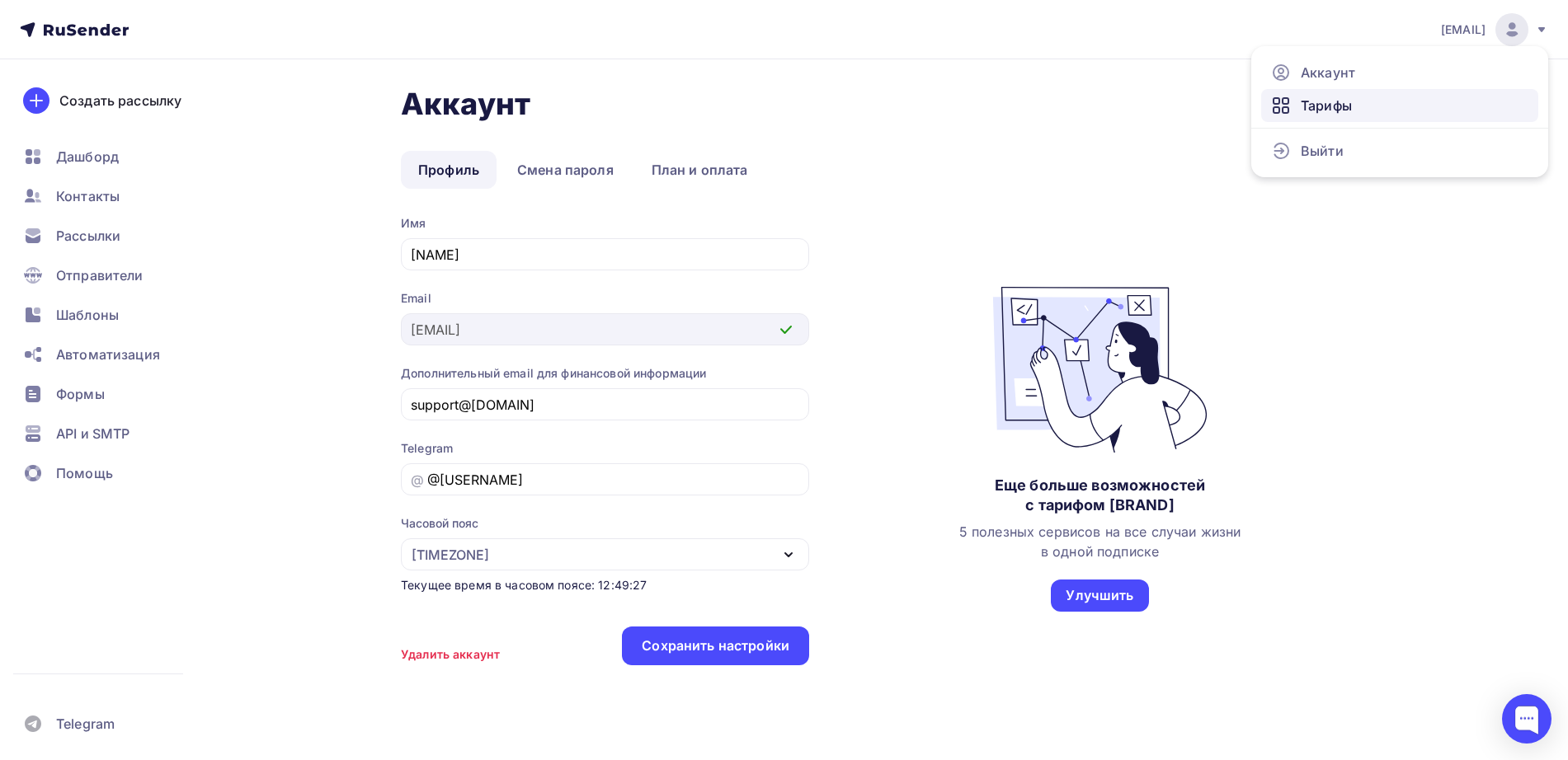 click on "Тарифы" at bounding box center [1400, 106] 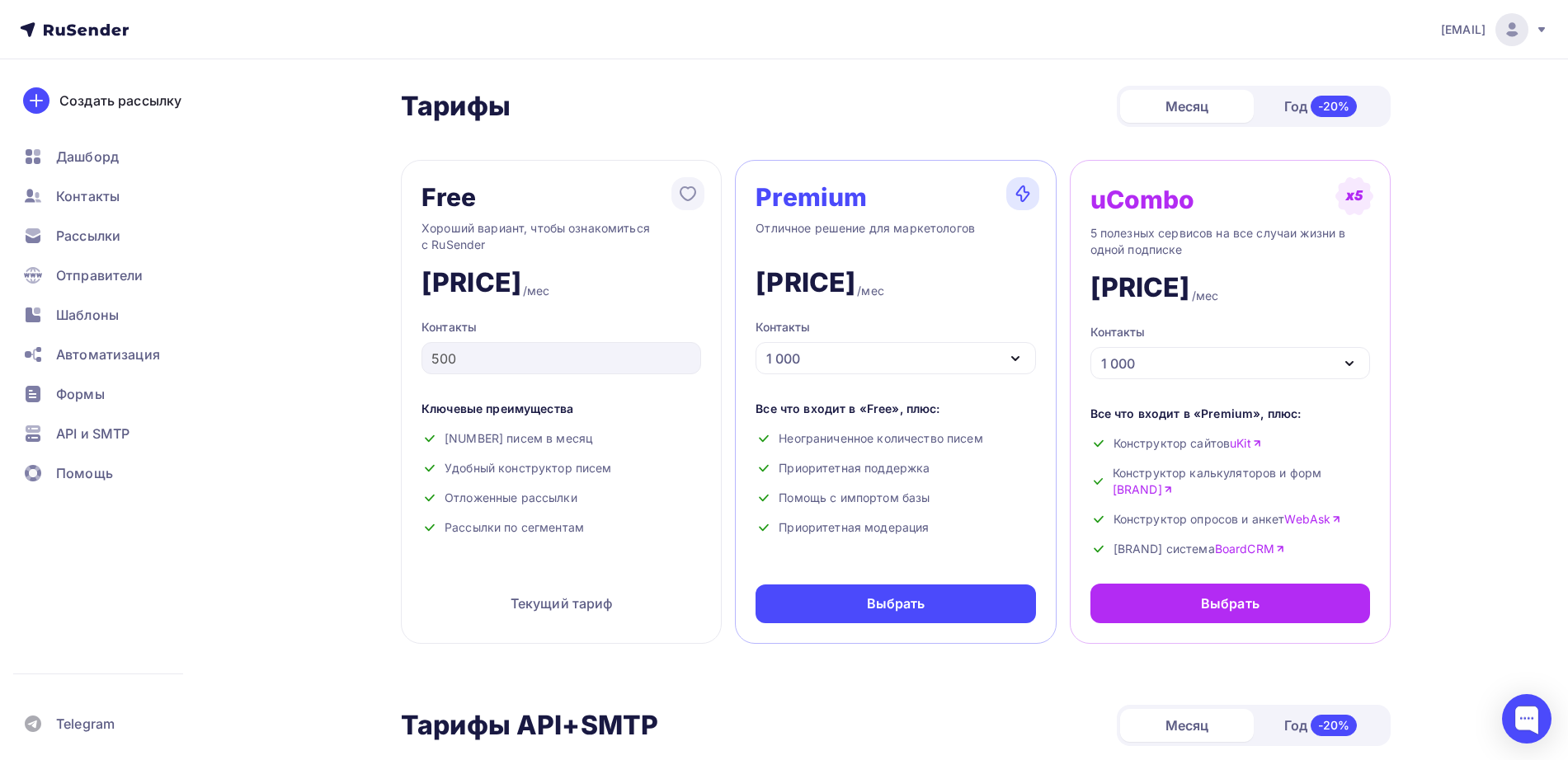 click on "1 000" at bounding box center (895, 358) 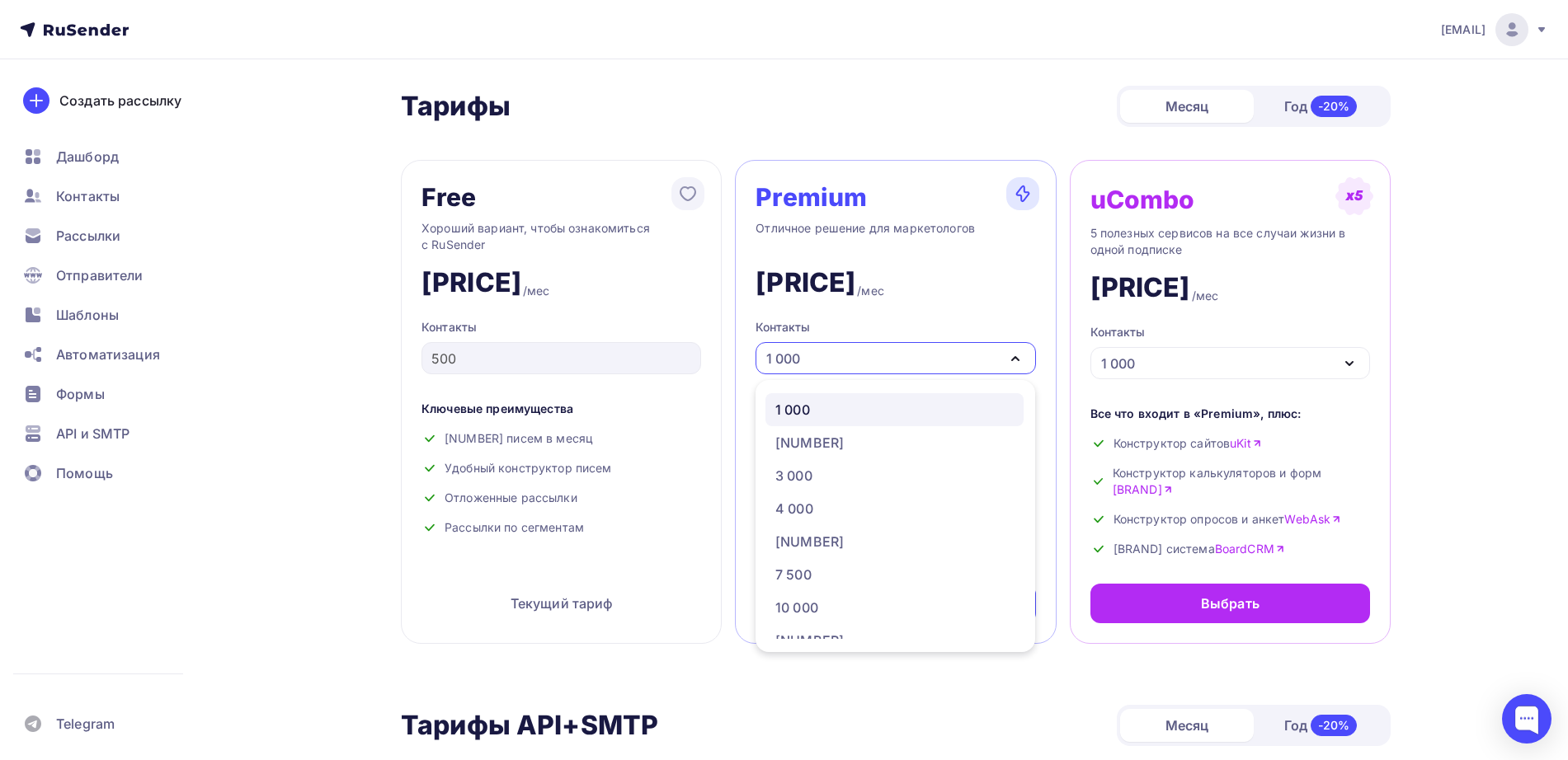 click on "Тарифы   Тарифы   Месяц
Год
-20%" at bounding box center (896, 106) 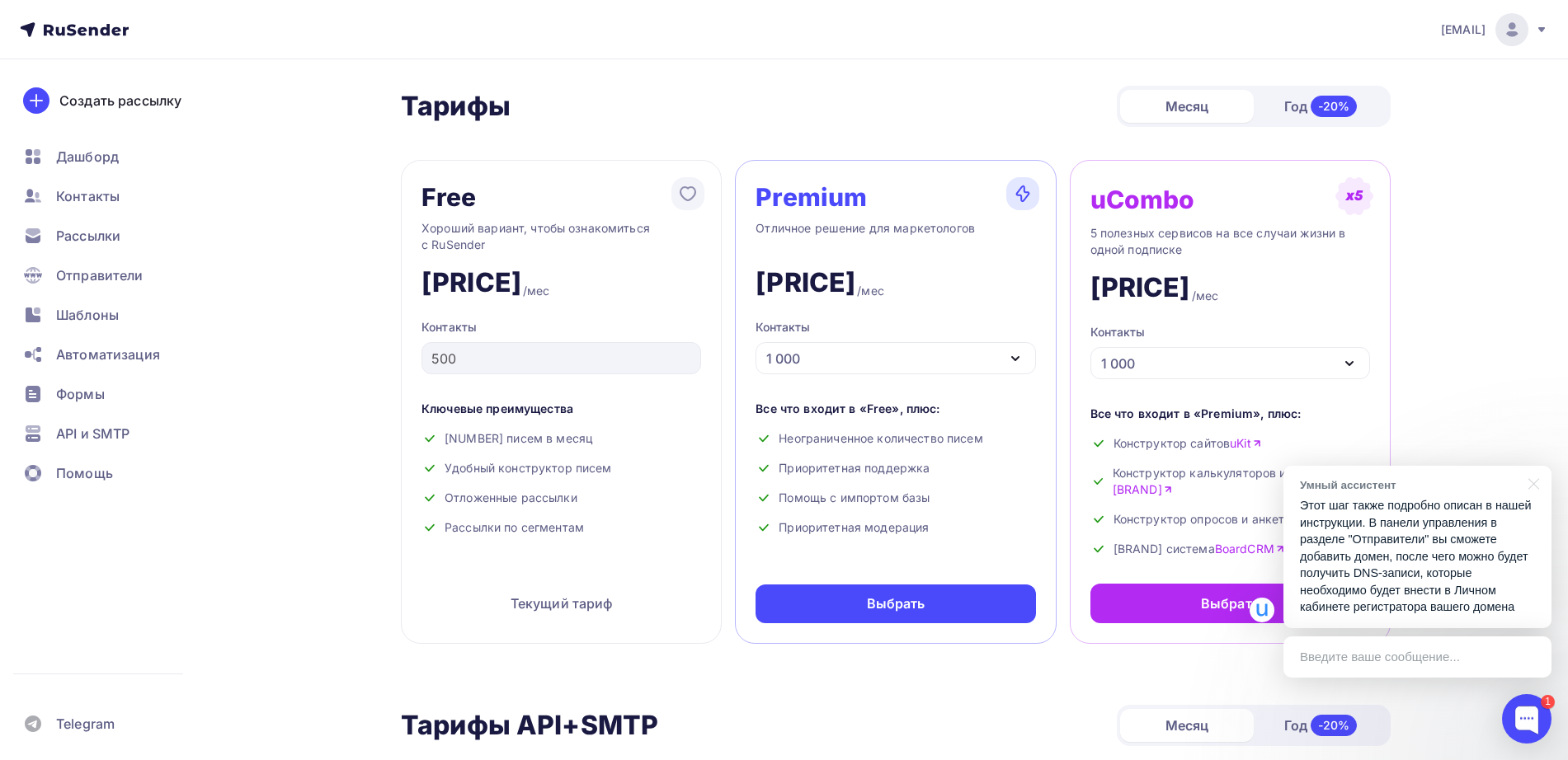click on "Этот шаг также подробно описан в нашей инструкции. В панели управления в разделе "Отправители" вы сможете добавить домен, после чего можно будет получить DNS-записи, которые необходимо будет внести в Личном кабинете регистратора вашего домена" at bounding box center [1417, 556] 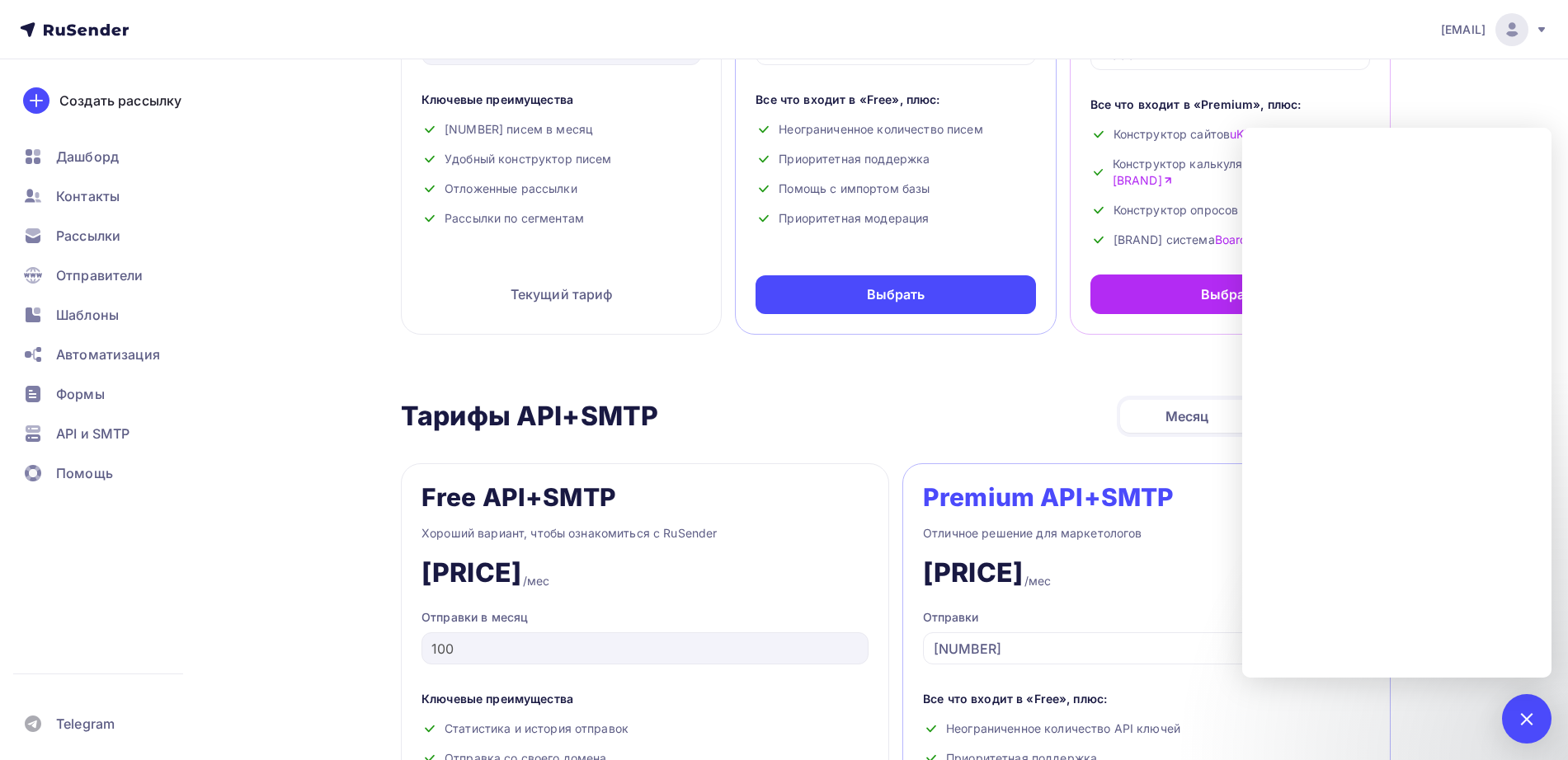 scroll, scrollTop: 515, scrollLeft: 0, axis: vertical 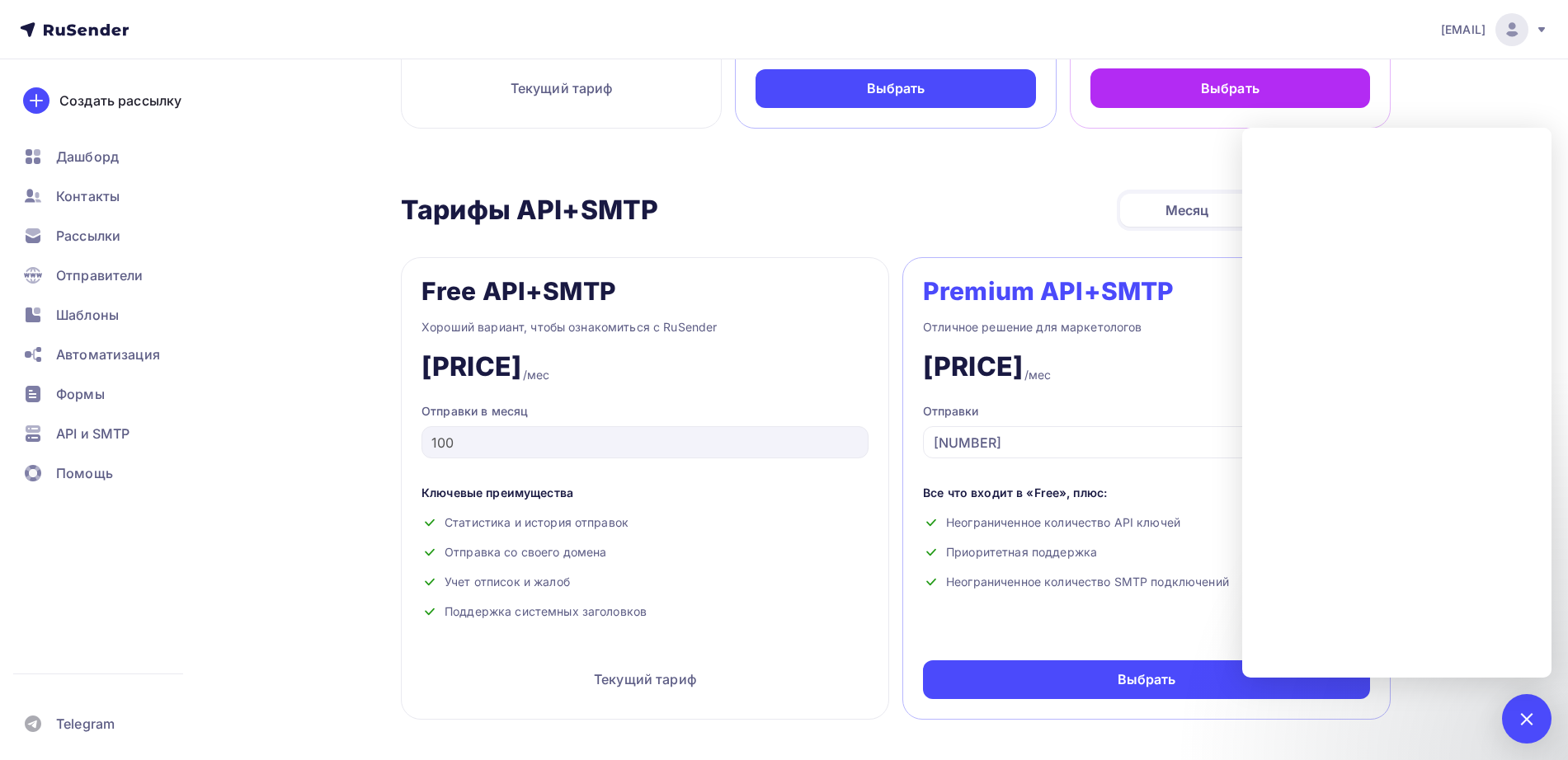 drag, startPoint x: 1248, startPoint y: 546, endPoint x: 867, endPoint y: 195, distance: 518.03668 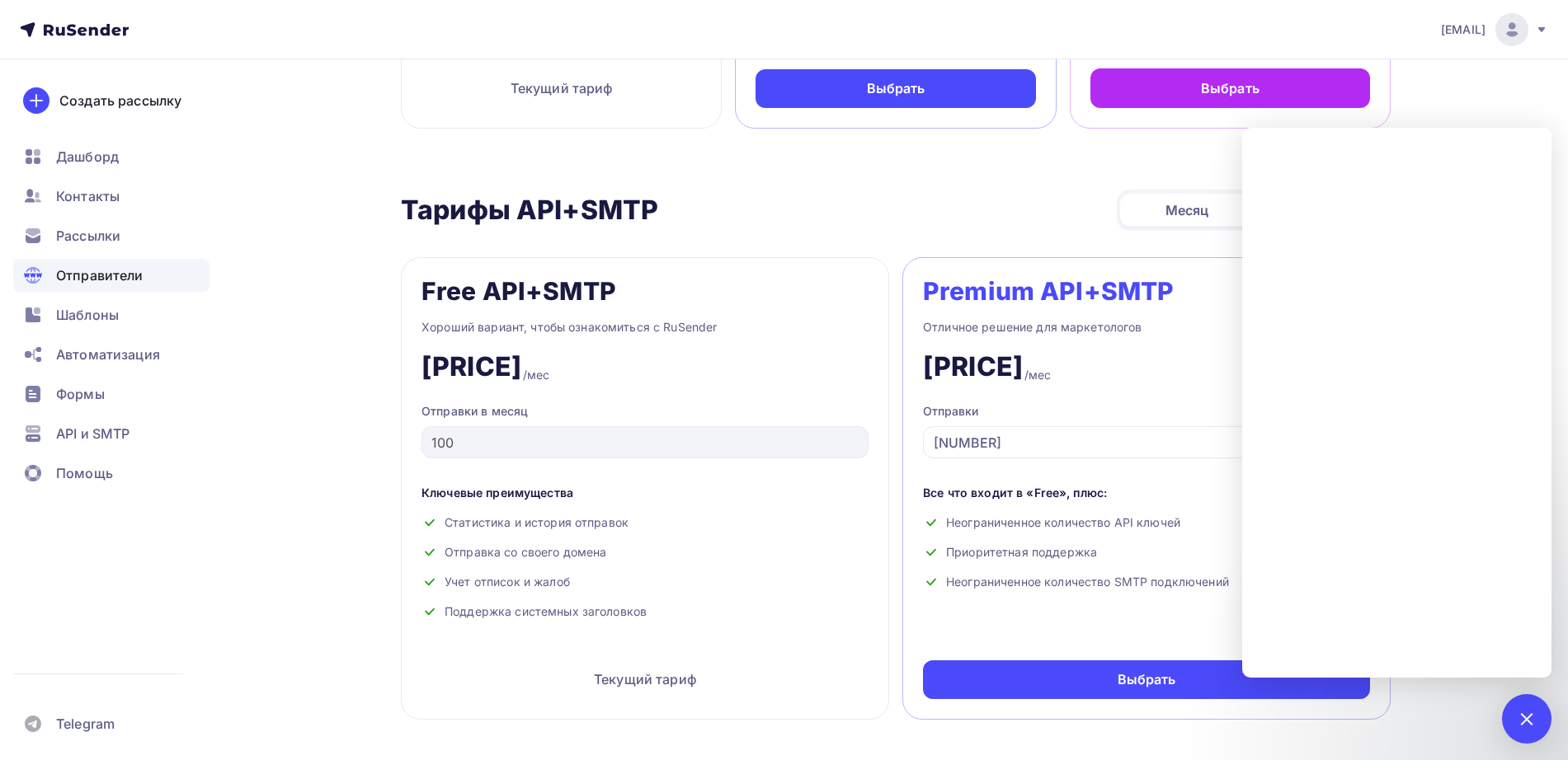 click on "Отправители" at bounding box center [100, 275] 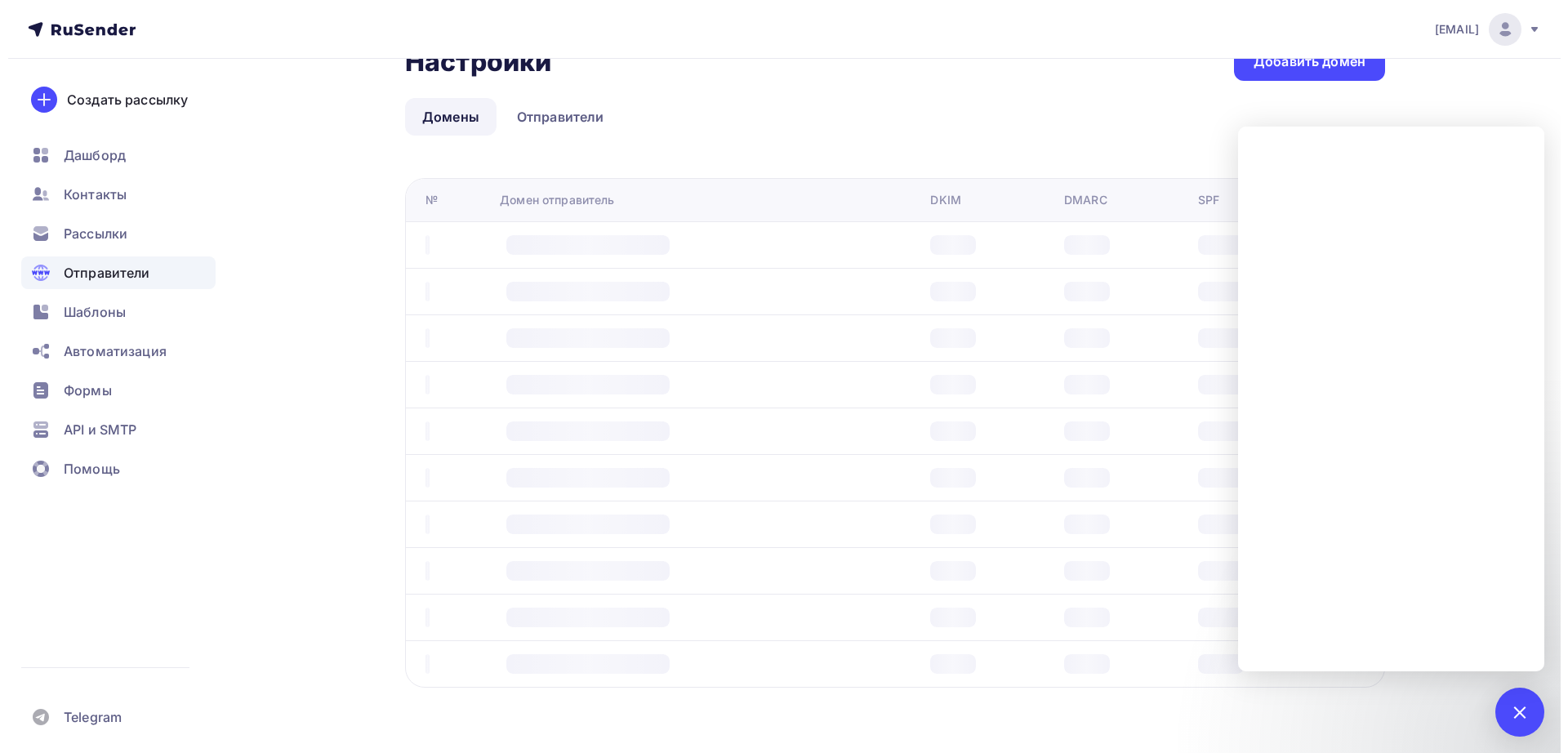 scroll, scrollTop: 0, scrollLeft: 0, axis: both 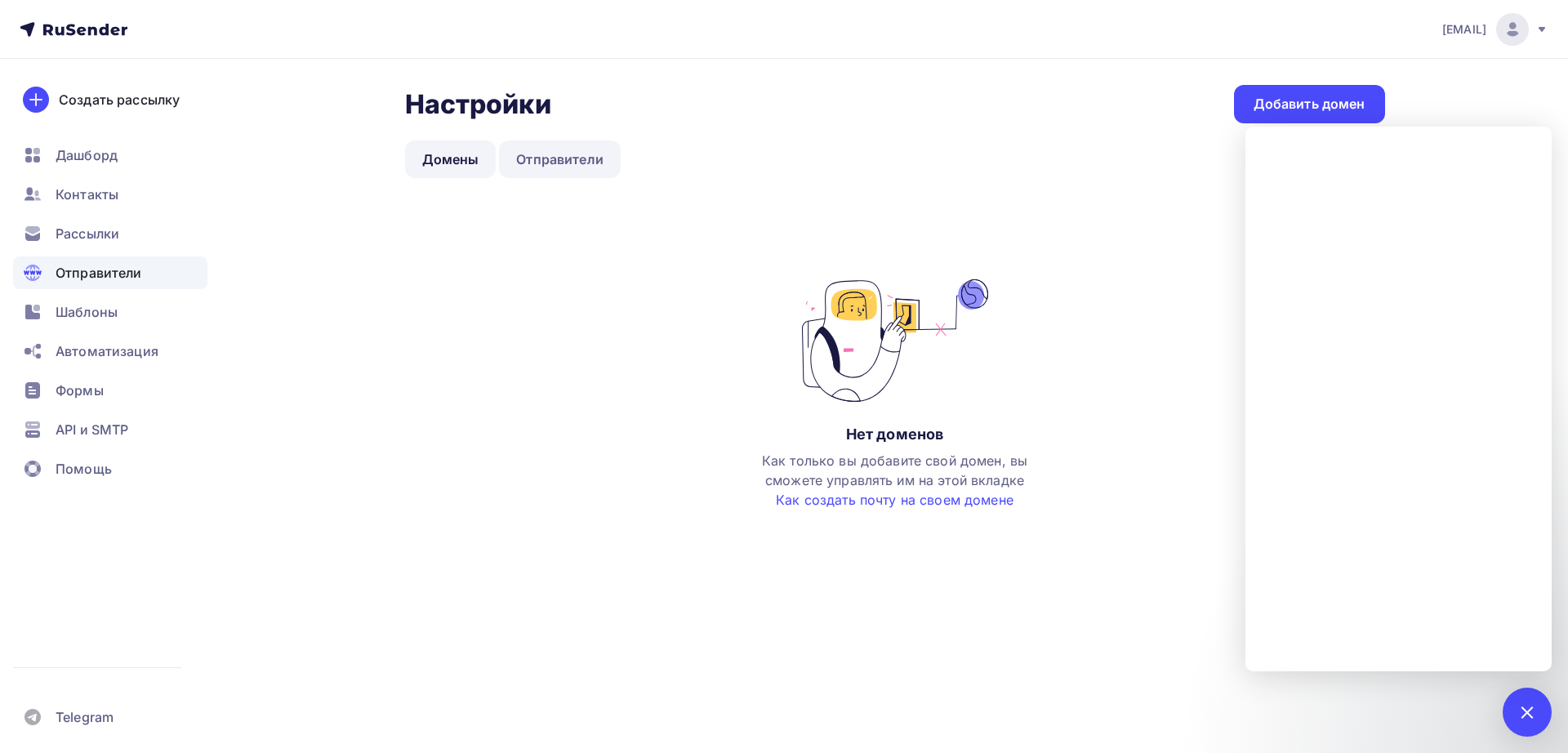 click on "Отправители" at bounding box center [559, 159] 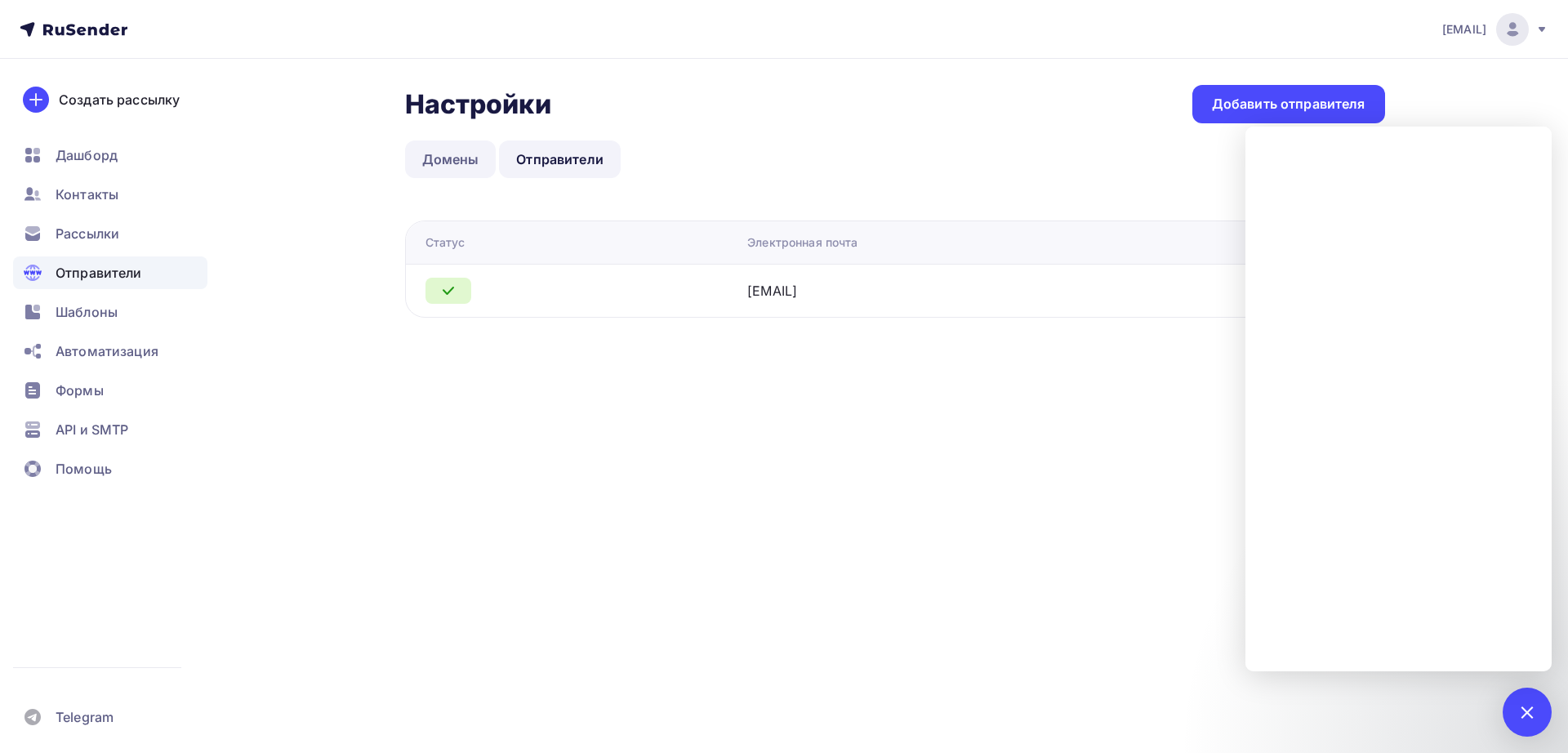 click on "Домены" at bounding box center (451, 159) 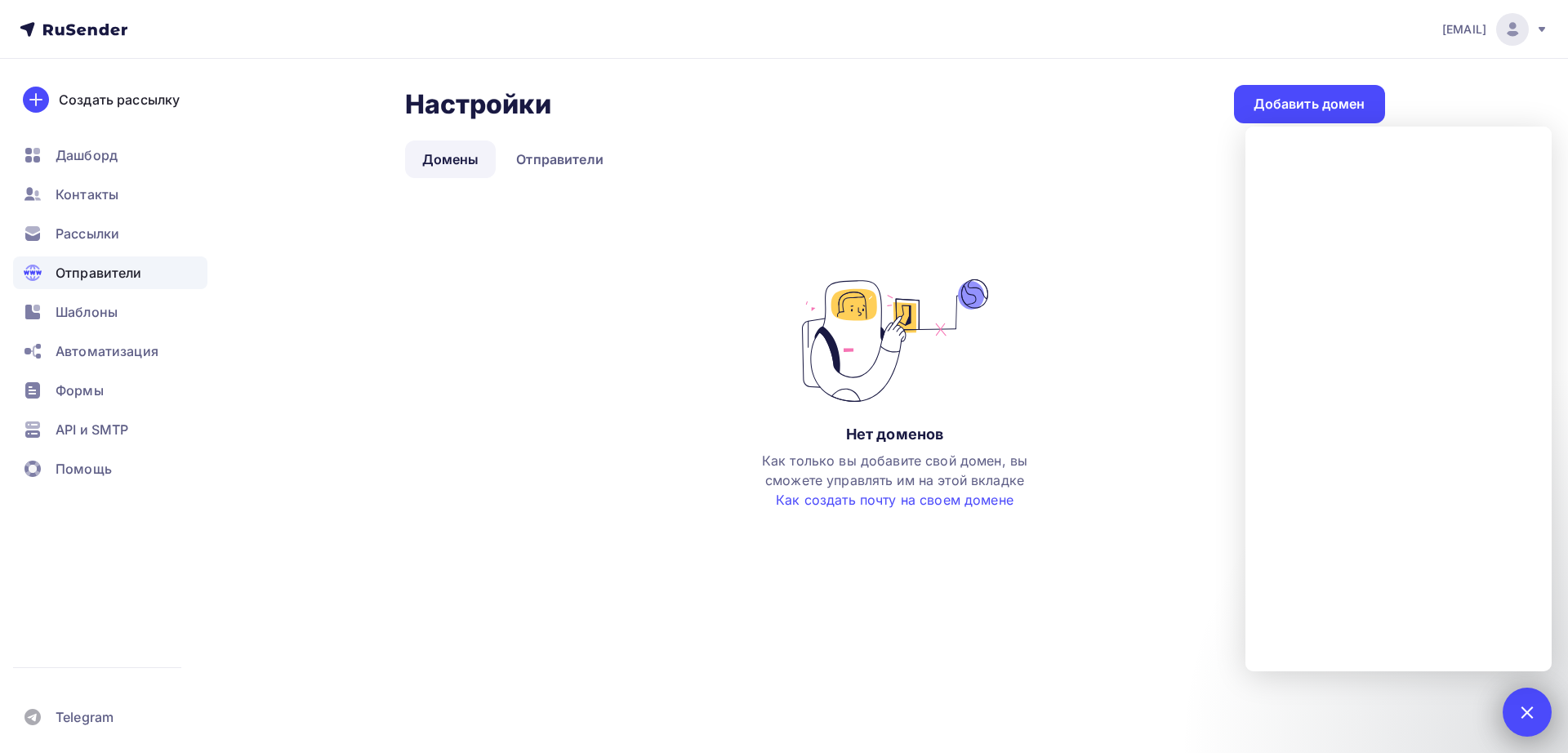 drag, startPoint x: 1524, startPoint y: 704, endPoint x: 1504, endPoint y: 674, distance: 36.055513 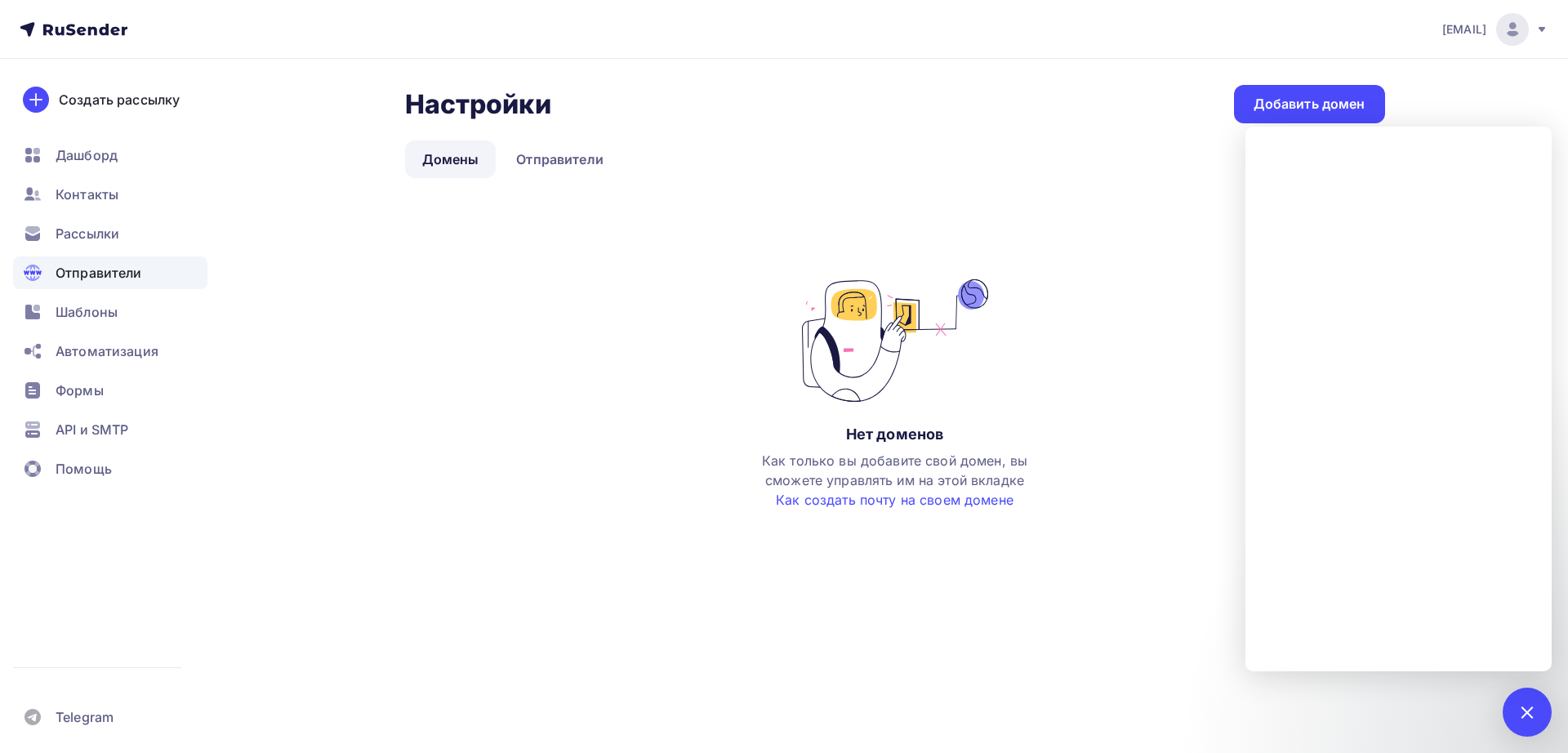 click on "1" at bounding box center (1527, 712) 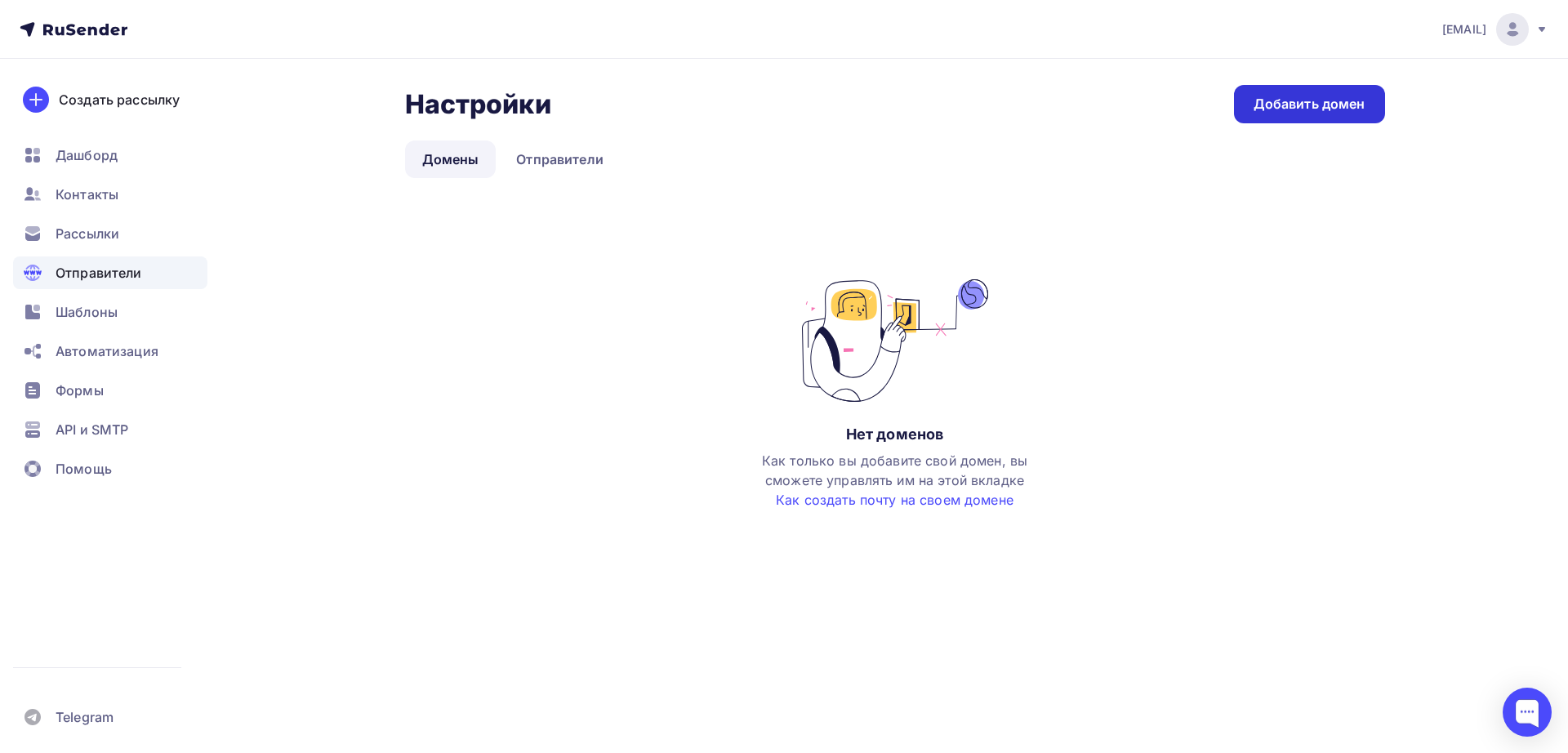 click on "Добавить домен" at bounding box center (1309, 104) 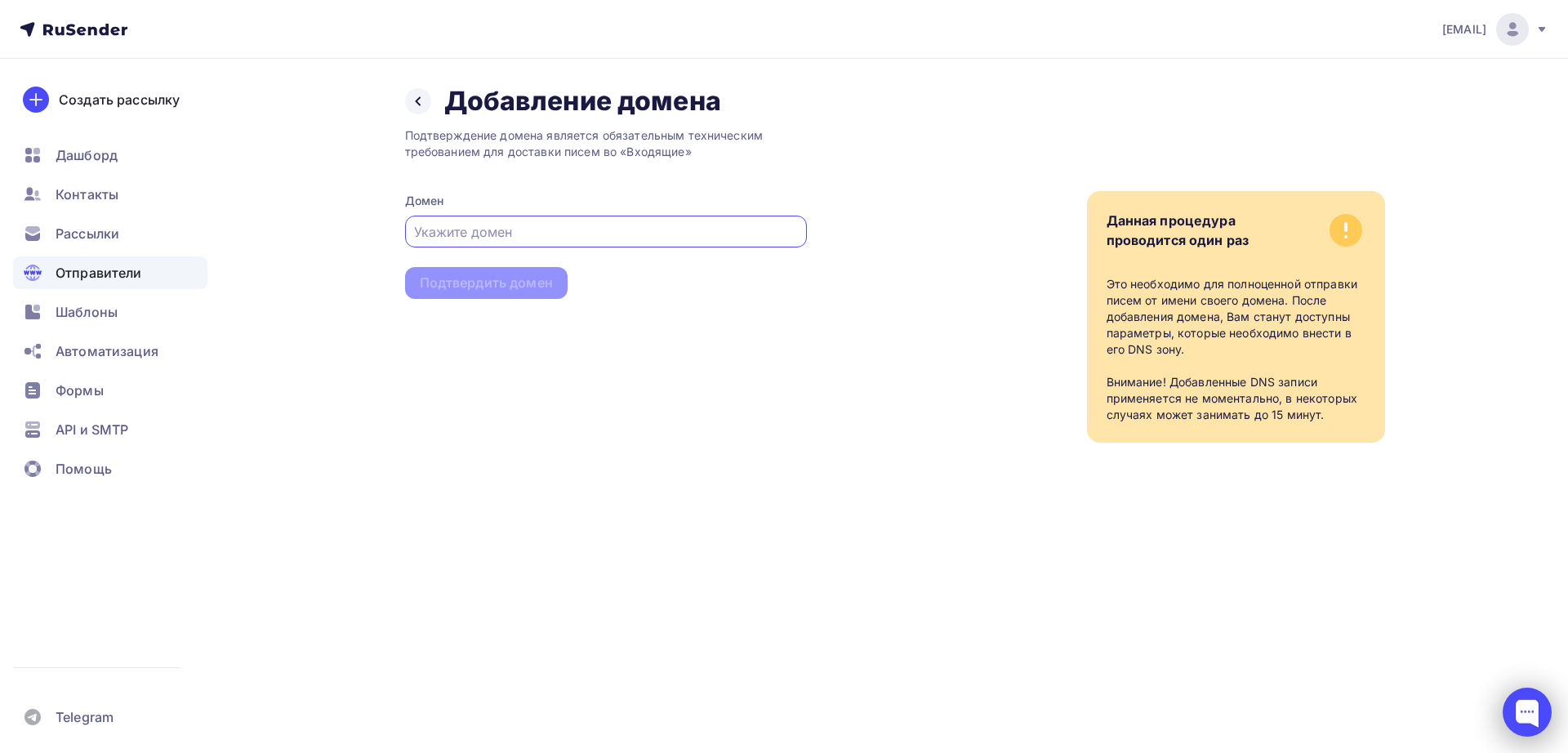 click at bounding box center [1527, 712] 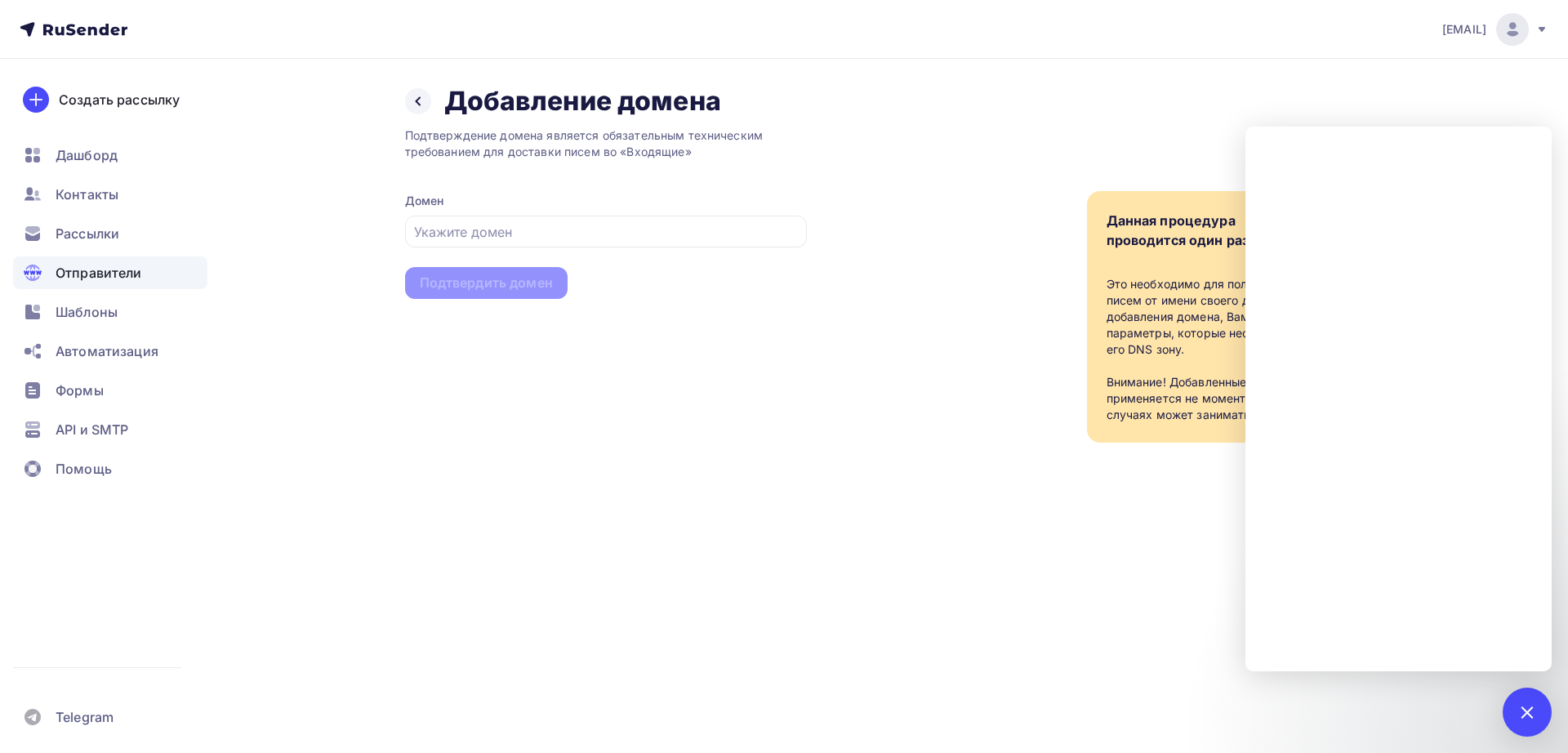 click on "Назад         Добавление домена   Добавление домена
Подтверждение домена является обязательным техническим требованием
для доставки писем во «Входящие»
Домен                Подтвердить домен
Данная процедура проводится один раз
Это необходимо для полноценной отправки писем от имени своего
домена. После добавления домена, Вам станут доступны параметры,
которые необходимо внести в его DNS зону." at bounding box center (784, 283) 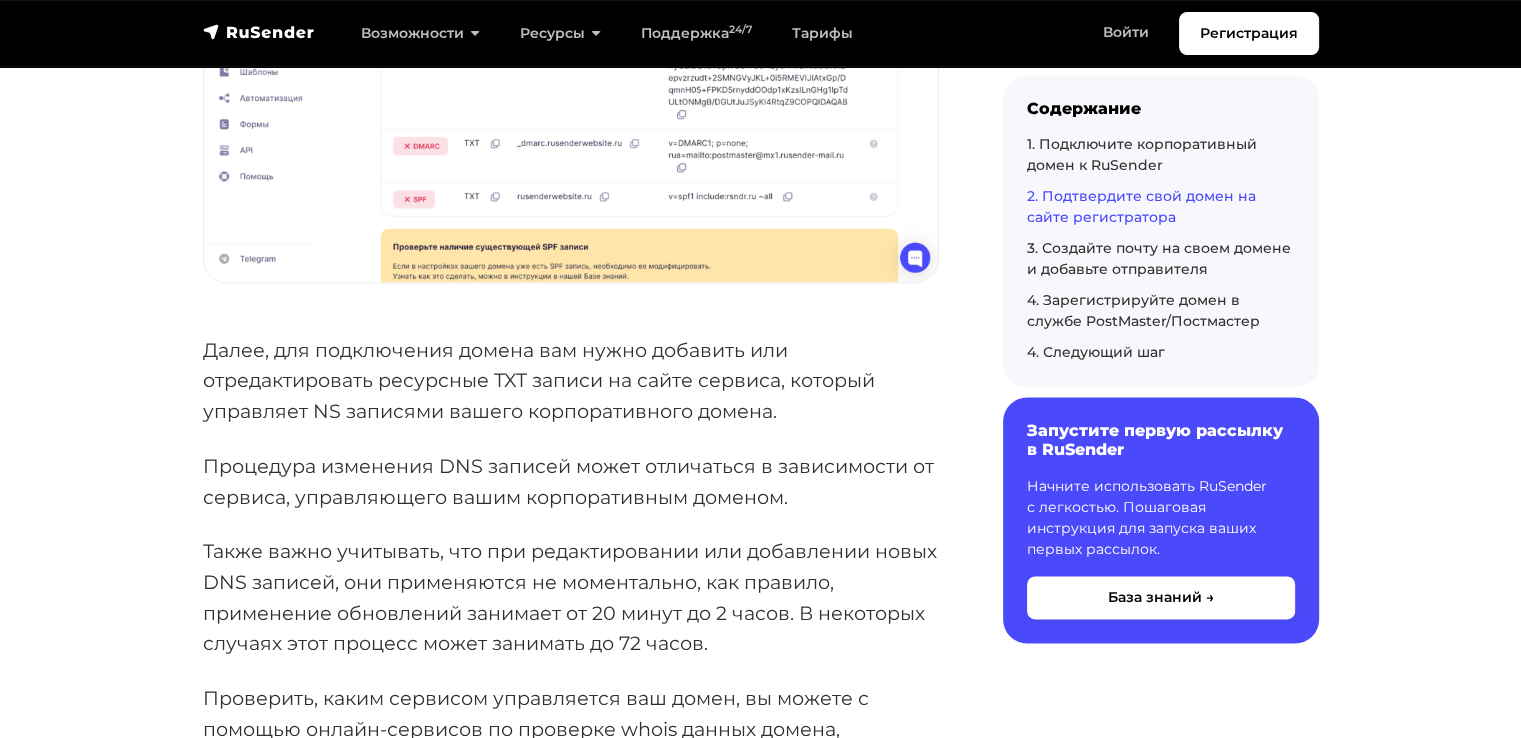 scroll, scrollTop: 3000, scrollLeft: 0, axis: vertical 